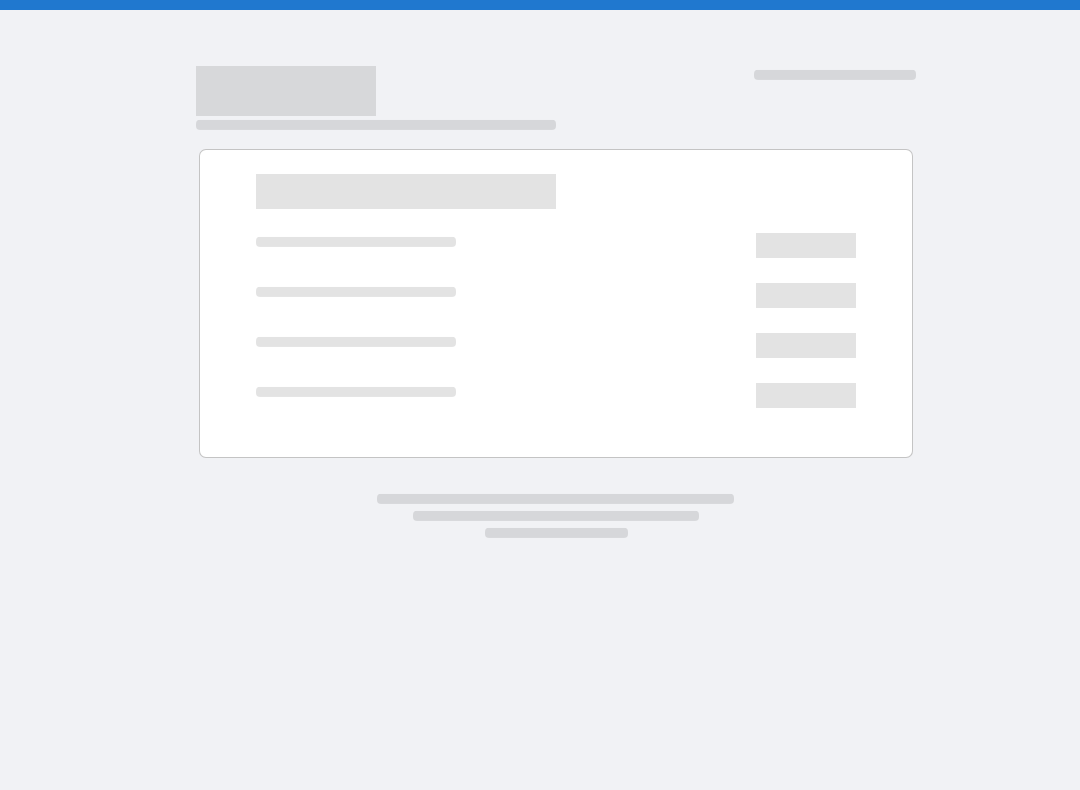 scroll, scrollTop: 0, scrollLeft: 0, axis: both 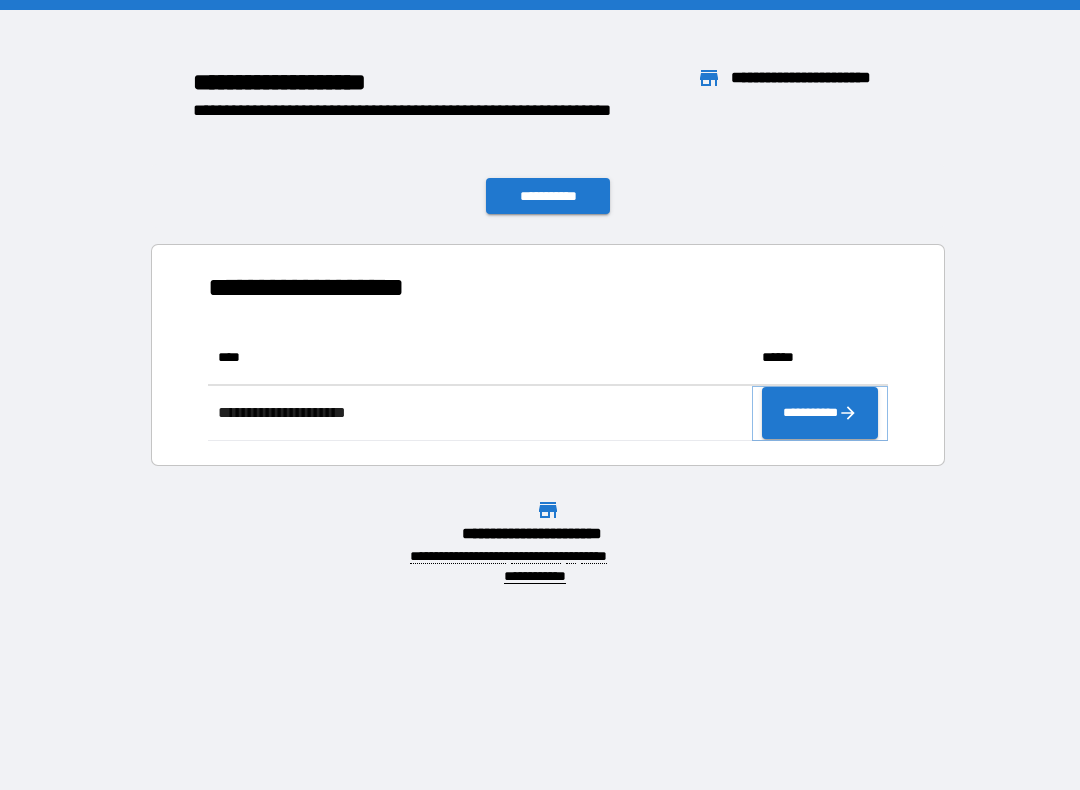 click on "**********" at bounding box center [820, 413] 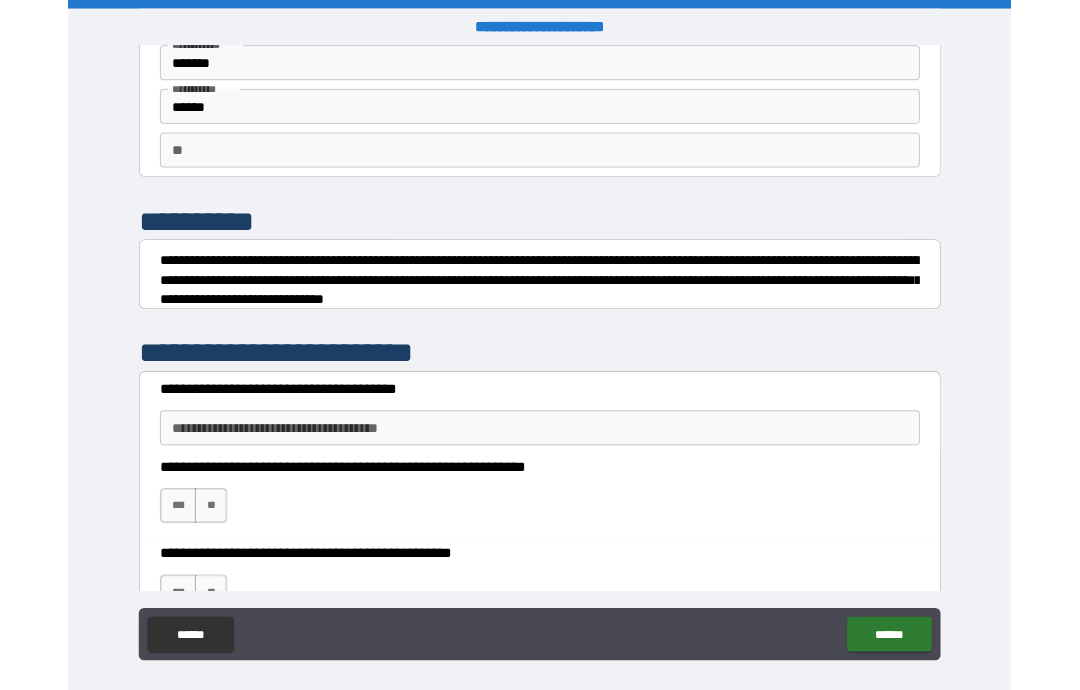 scroll, scrollTop: 96, scrollLeft: 0, axis: vertical 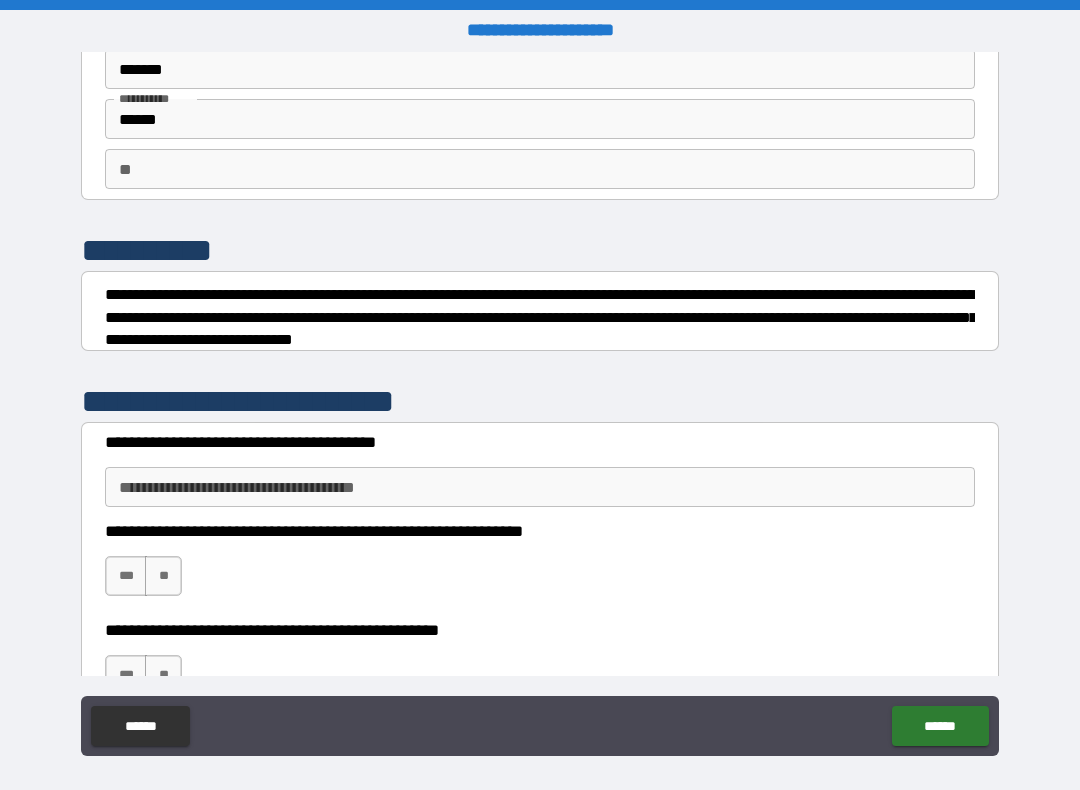 click on "**********" at bounding box center (540, 487) 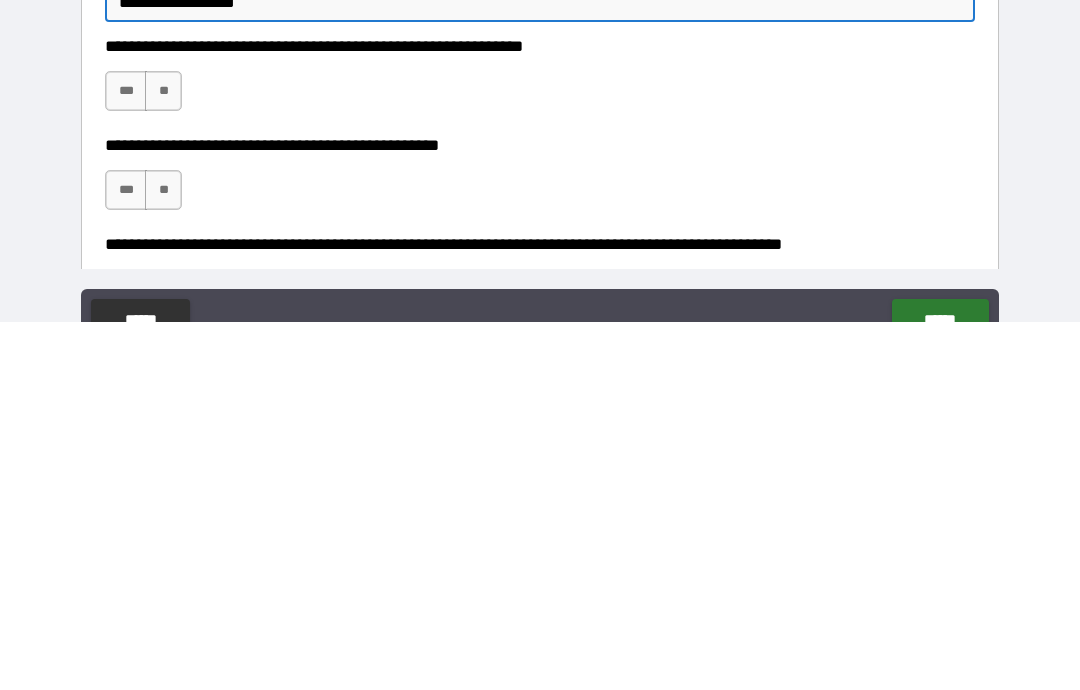 scroll, scrollTop: 264, scrollLeft: 0, axis: vertical 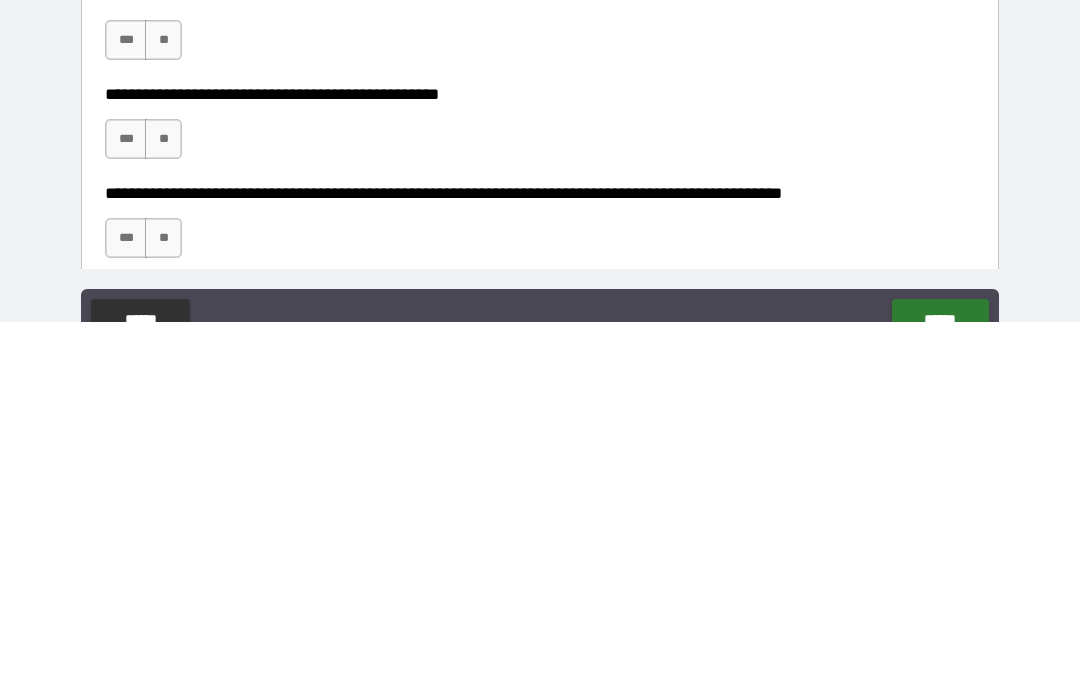 type on "**********" 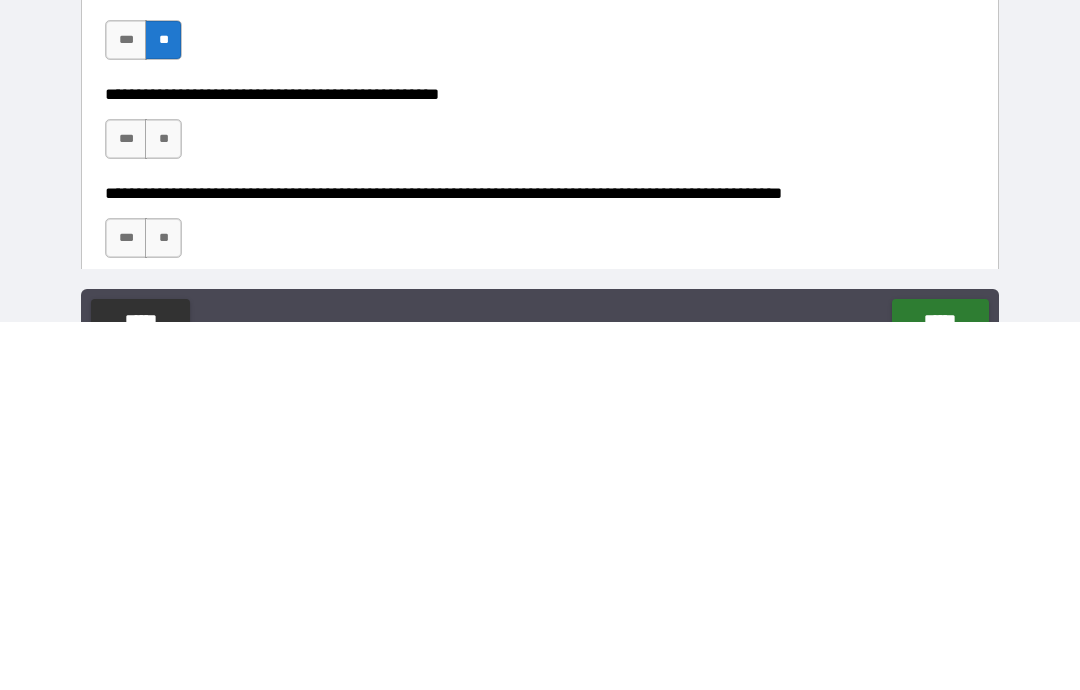 scroll, scrollTop: 80, scrollLeft: 0, axis: vertical 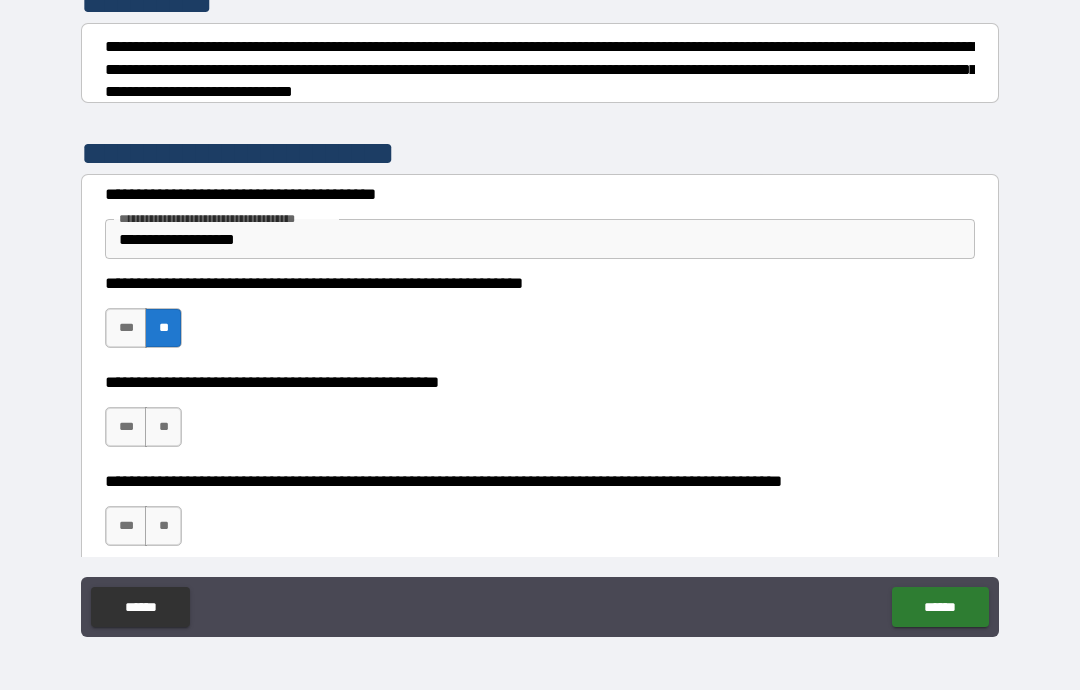 click on "***" at bounding box center (126, 427) 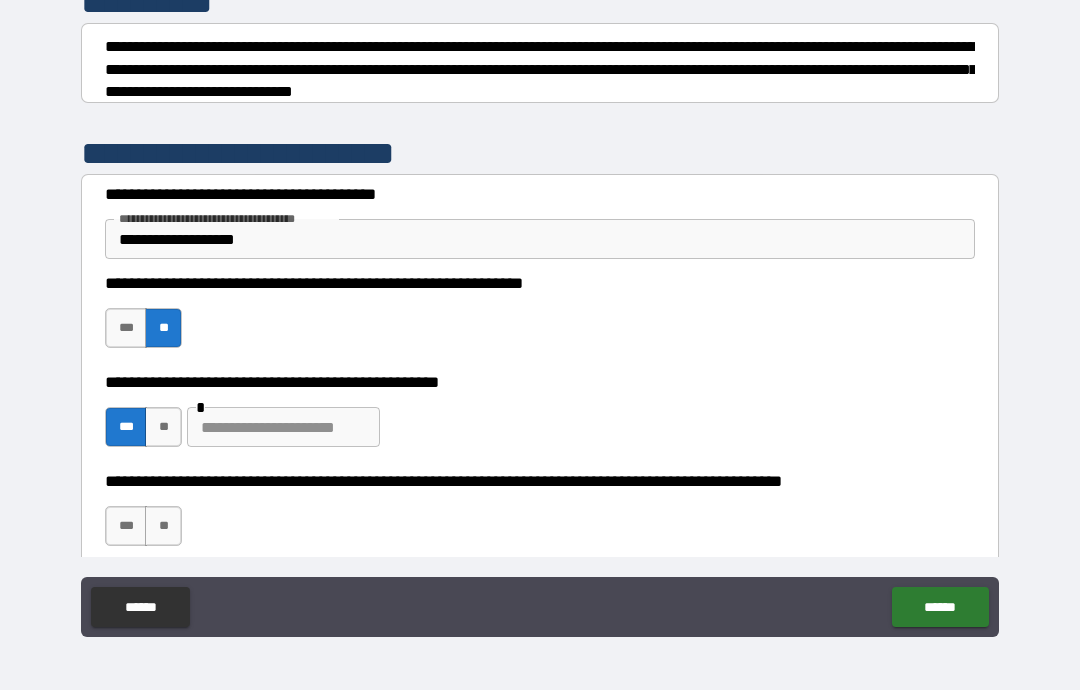 click at bounding box center (283, 427) 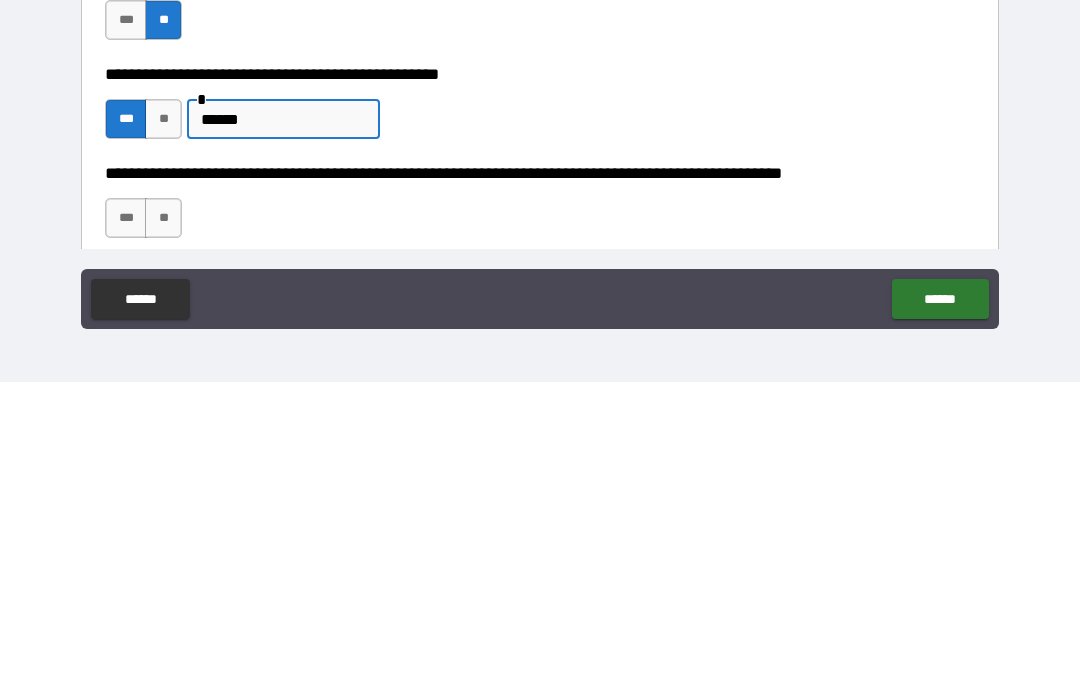 scroll, scrollTop: 311, scrollLeft: 0, axis: vertical 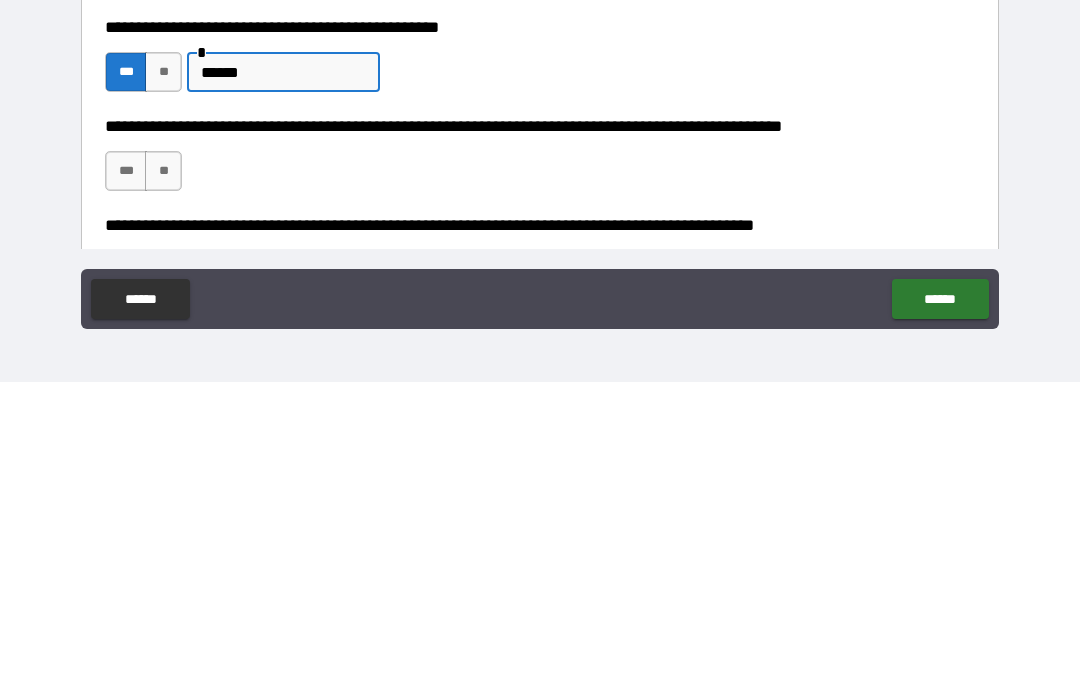type on "******" 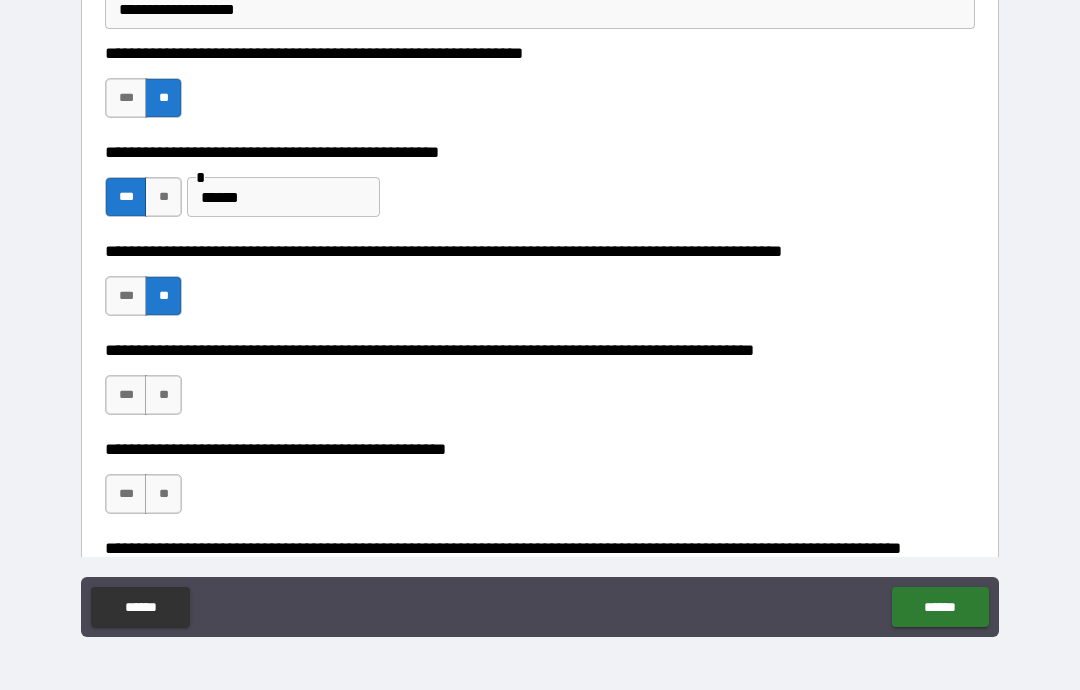 scroll, scrollTop: 499, scrollLeft: 0, axis: vertical 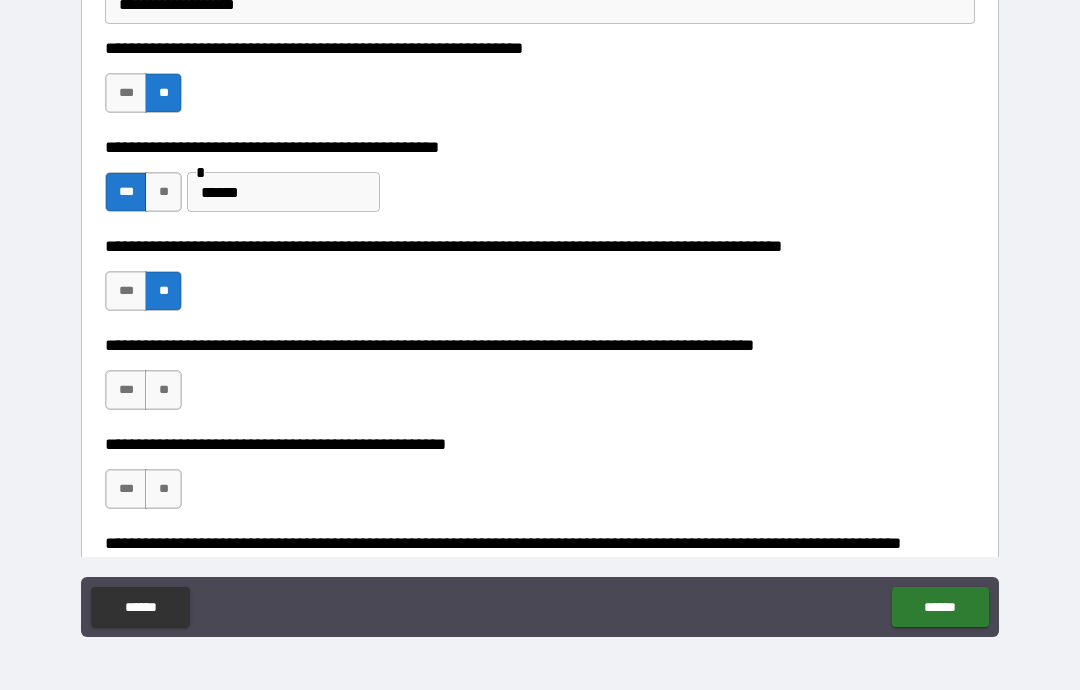 click on "**" at bounding box center (163, 390) 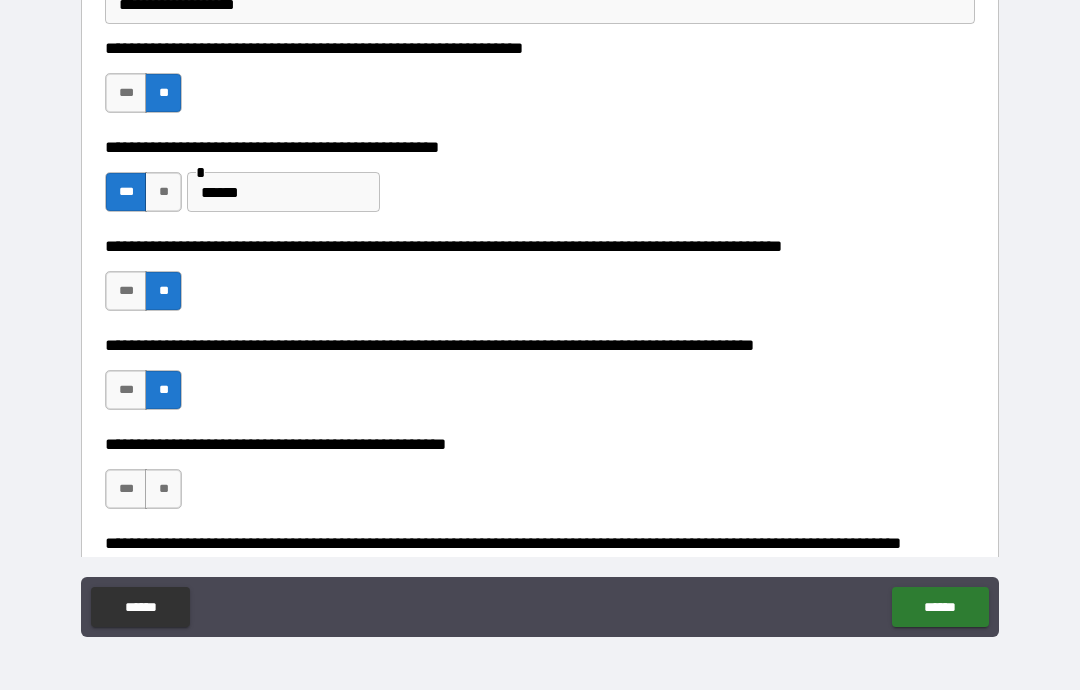 click on "**" at bounding box center (163, 489) 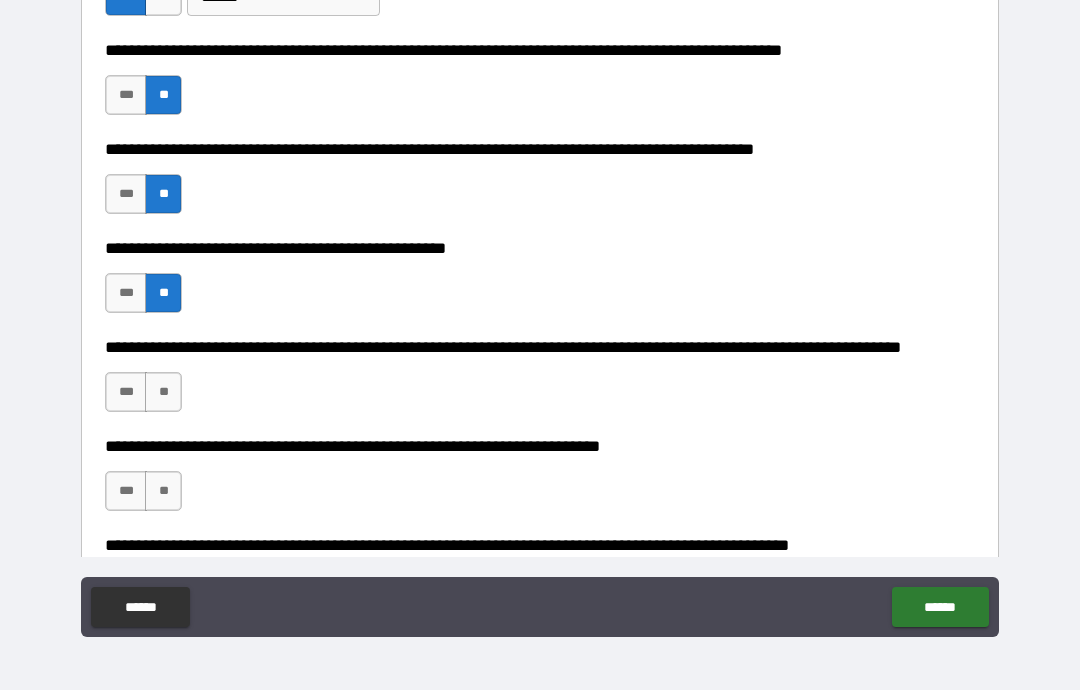 scroll, scrollTop: 818, scrollLeft: 0, axis: vertical 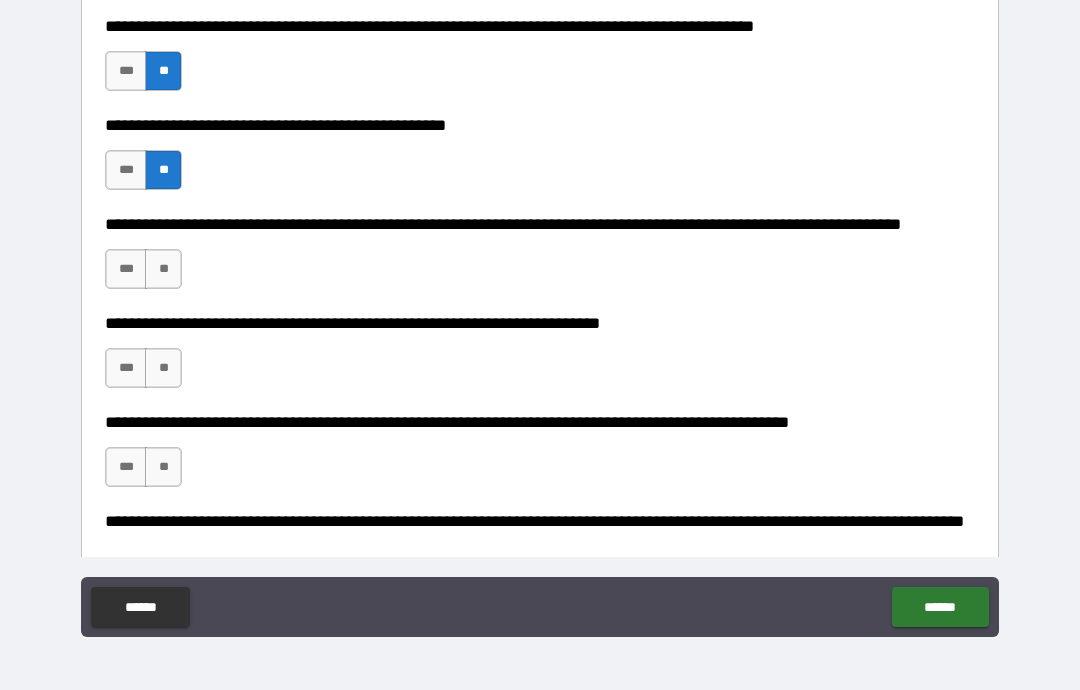 click on "**" at bounding box center (163, 269) 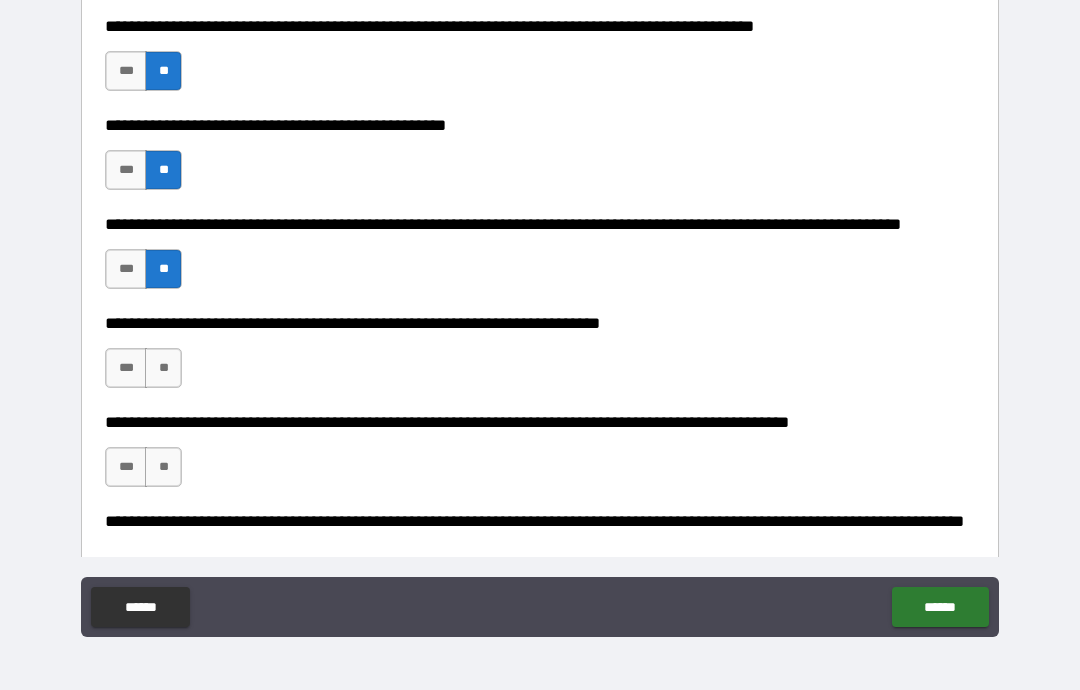 click on "***" at bounding box center (126, 368) 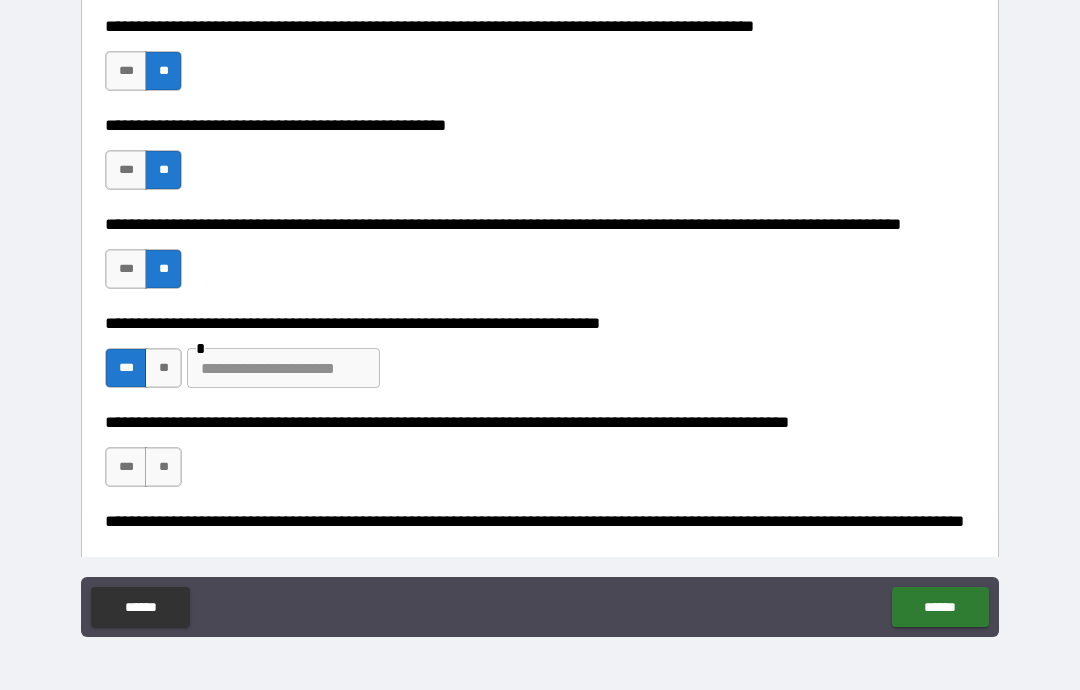 click at bounding box center (283, 368) 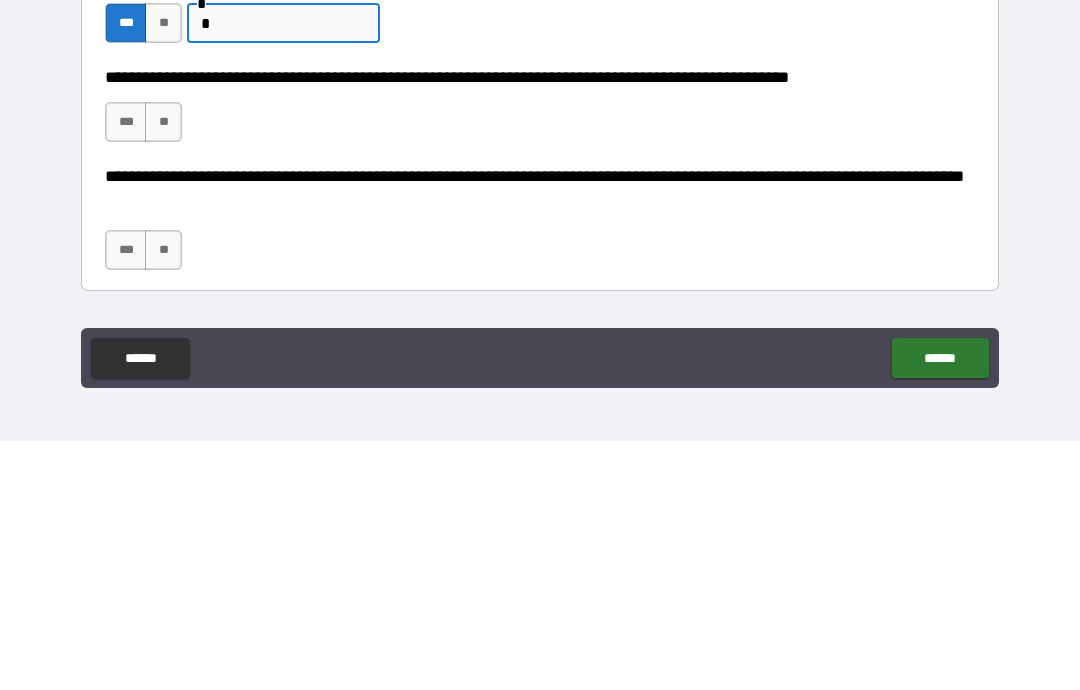 scroll, scrollTop: 913, scrollLeft: 0, axis: vertical 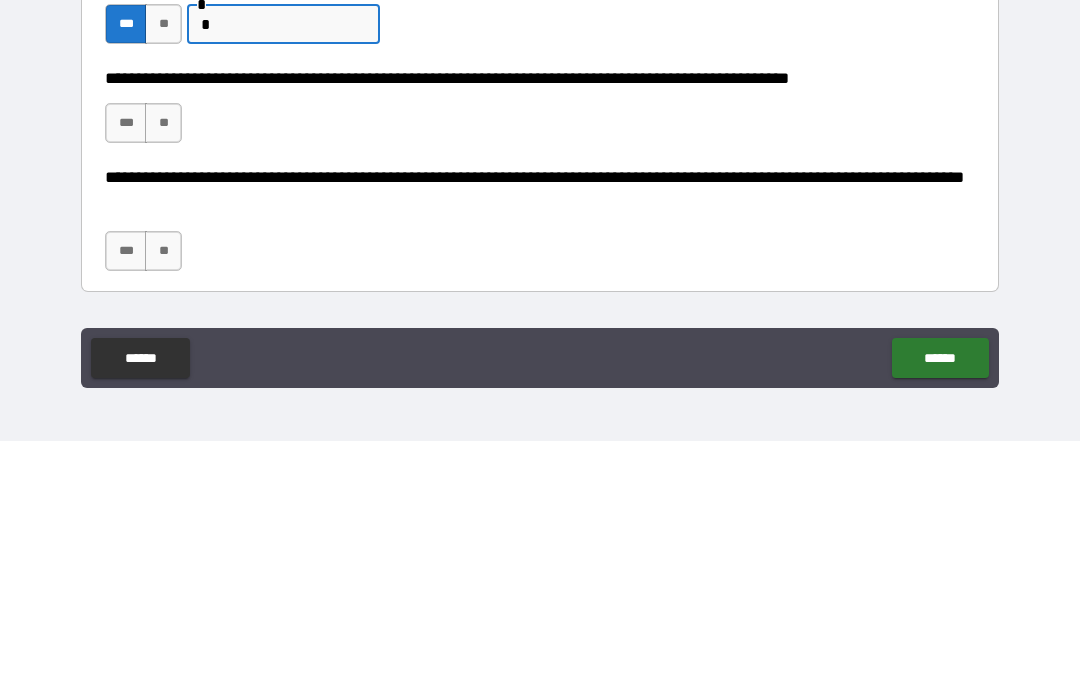 type on "*" 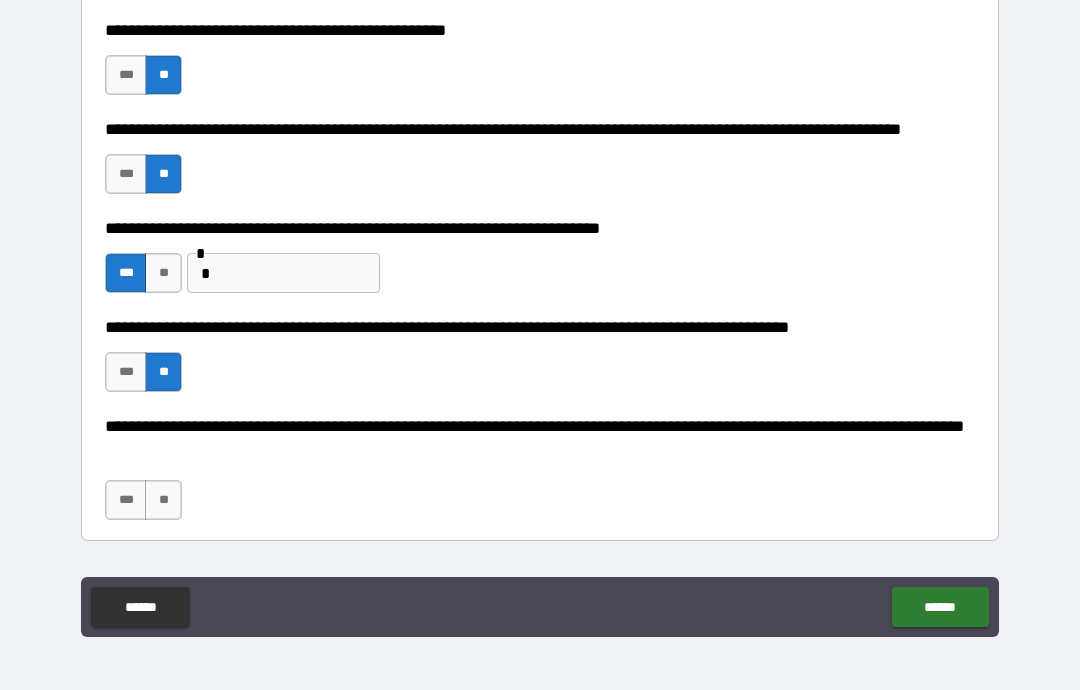 scroll, scrollTop: 957, scrollLeft: 0, axis: vertical 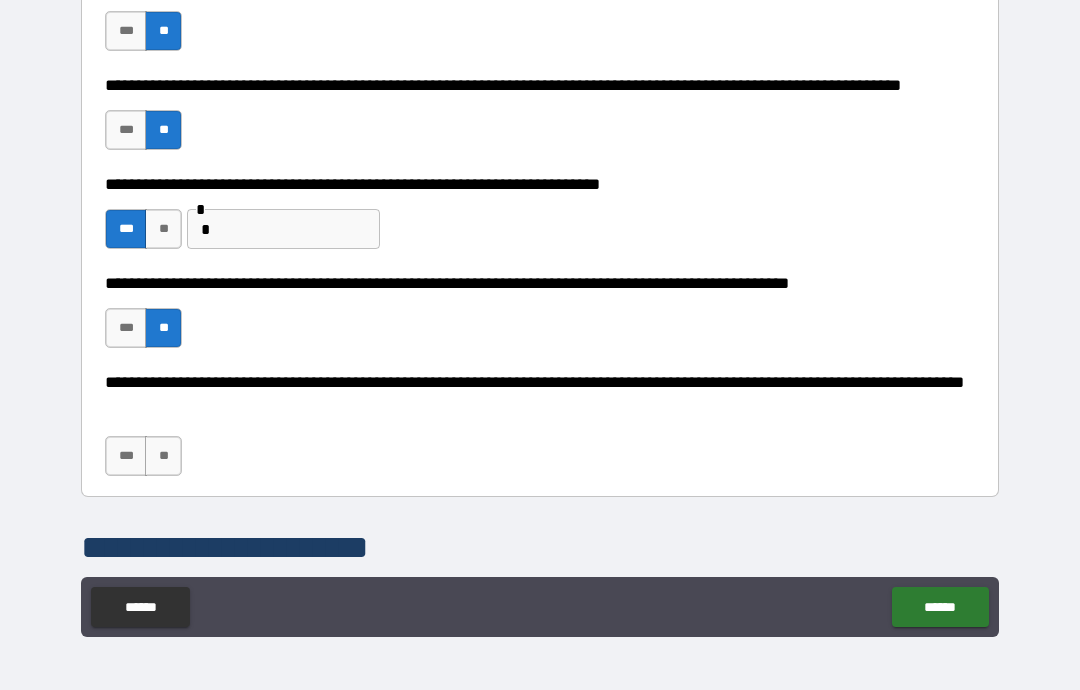 click on "**" at bounding box center [163, 456] 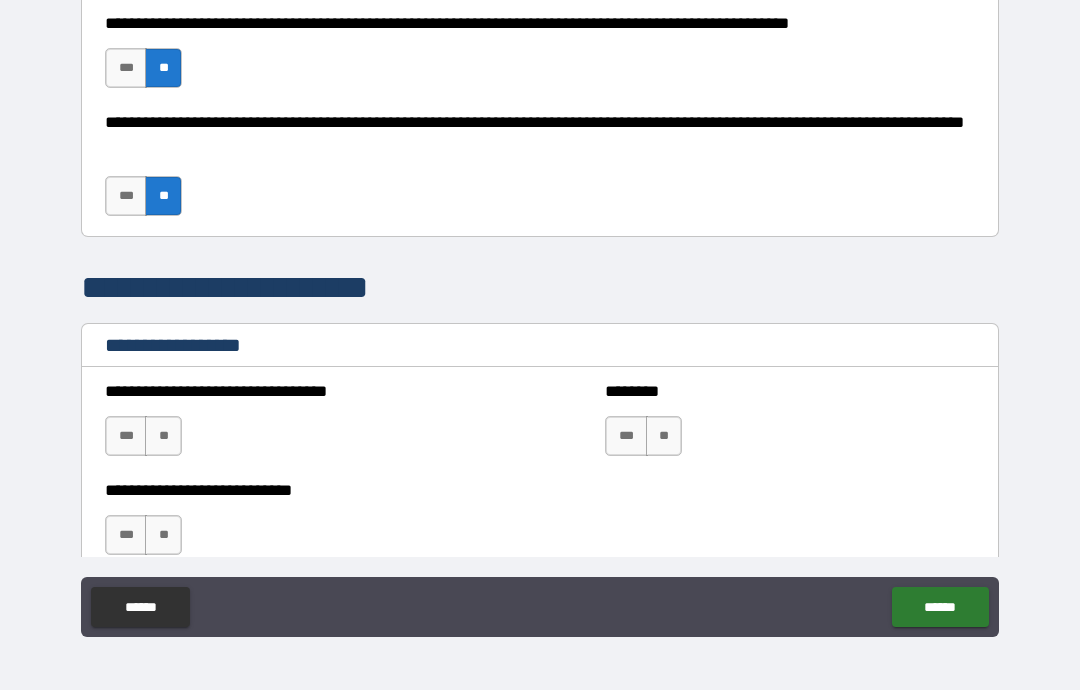 scroll, scrollTop: 1251, scrollLeft: 0, axis: vertical 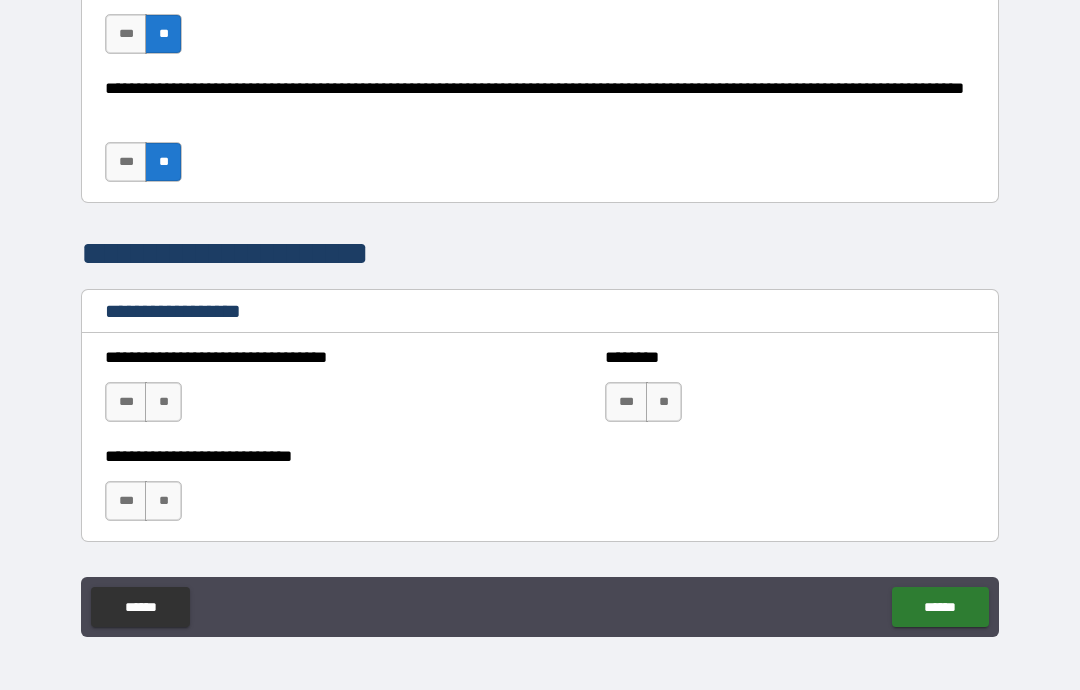 click on "**" at bounding box center [163, 402] 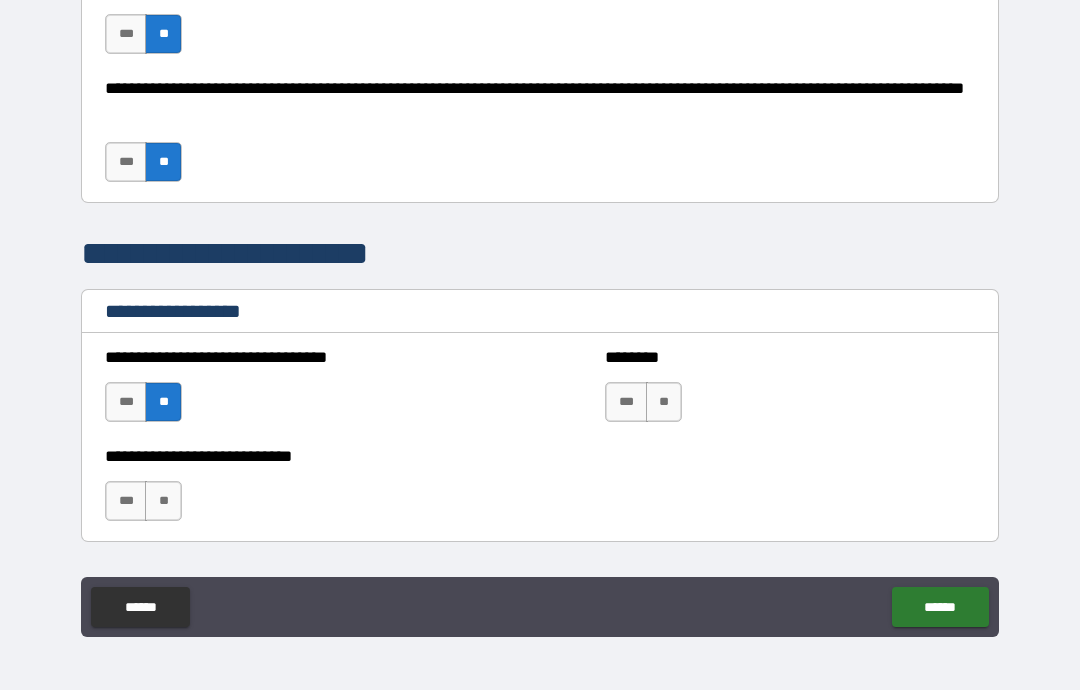 click on "**" at bounding box center (664, 402) 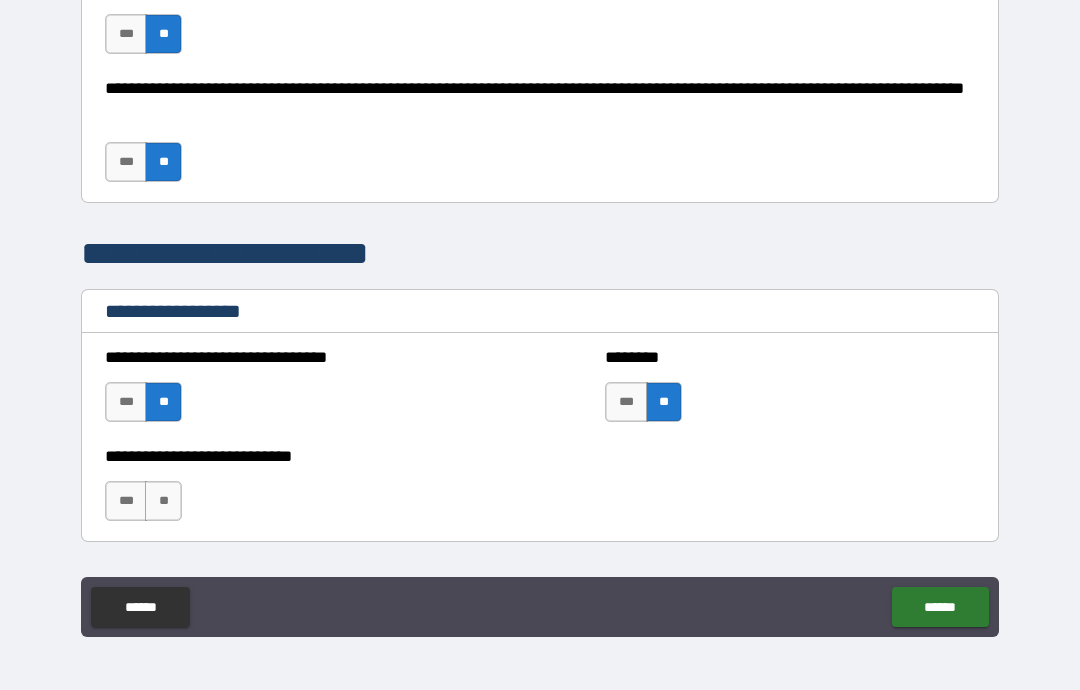 click on "**" at bounding box center [163, 501] 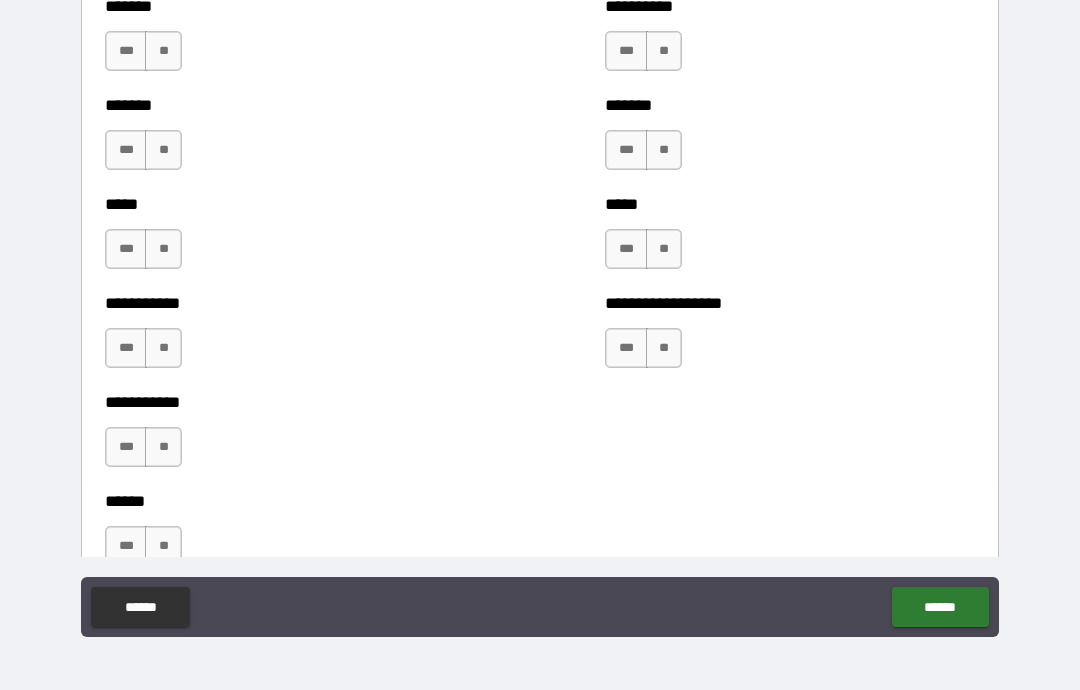 scroll, scrollTop: 1866, scrollLeft: 0, axis: vertical 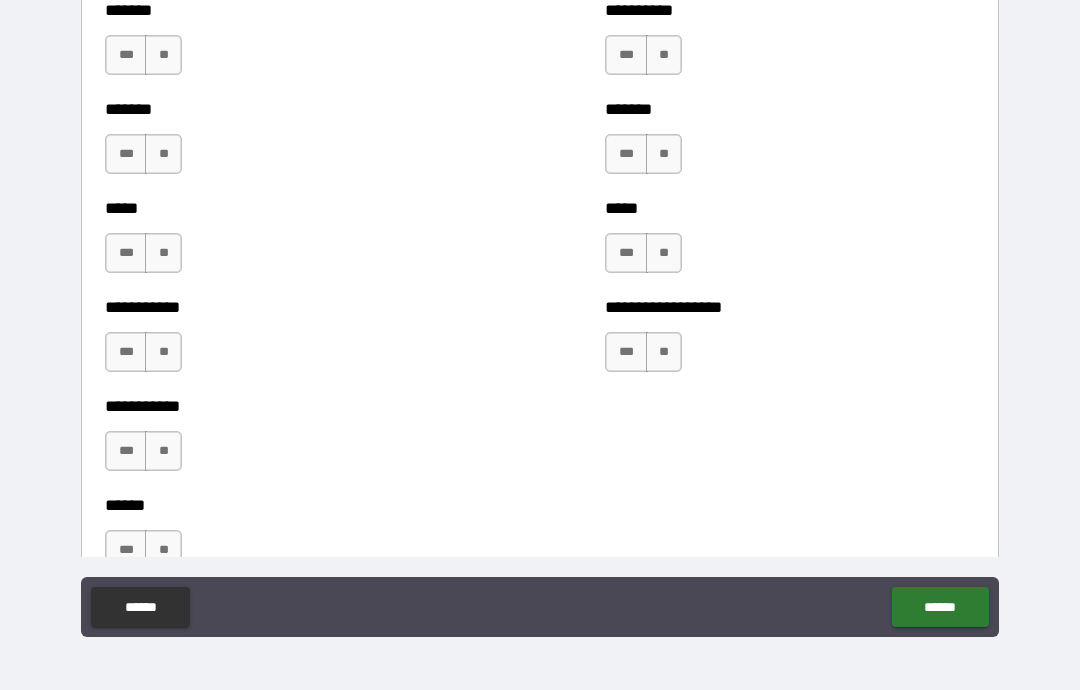 click on "**" at bounding box center (163, 55) 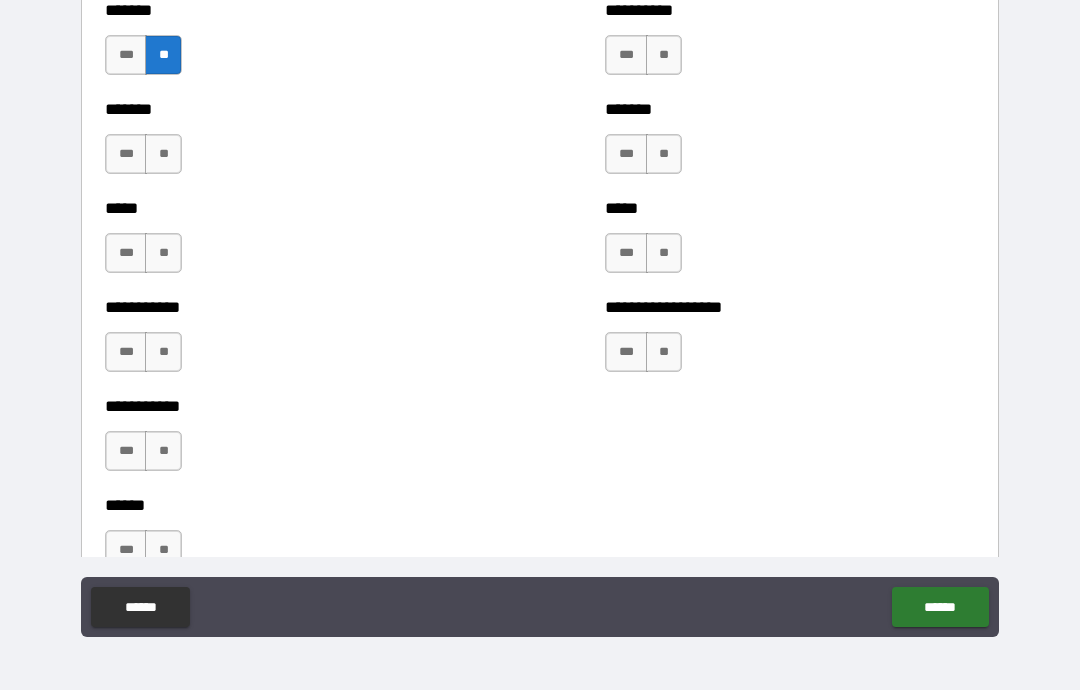 click on "**" at bounding box center [163, 154] 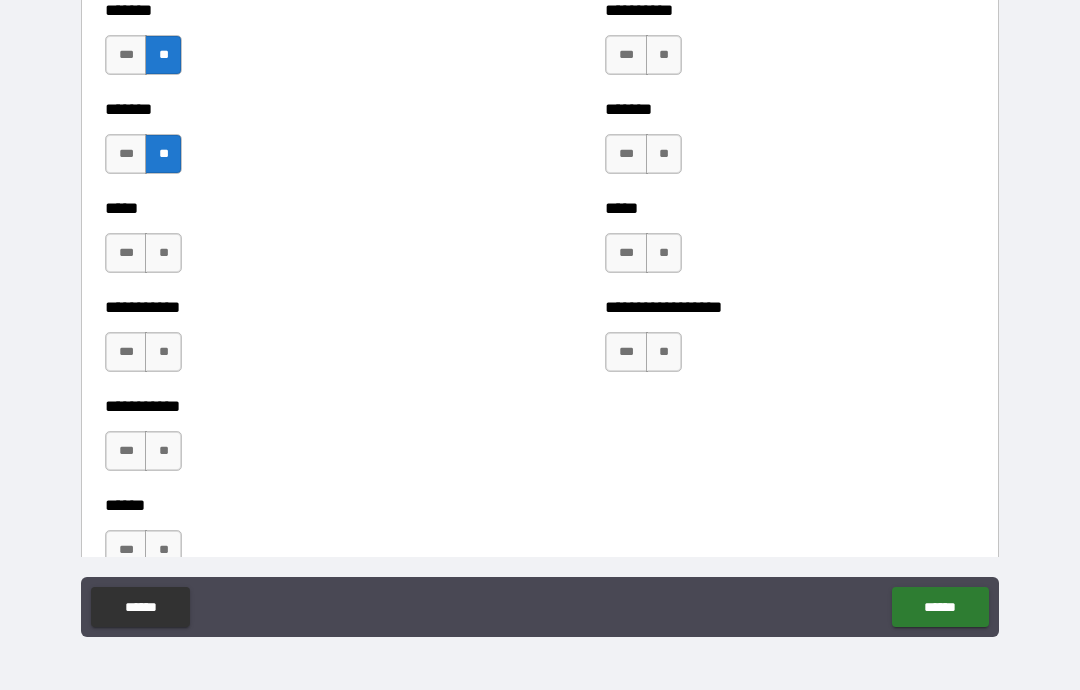 click on "**" at bounding box center (163, 253) 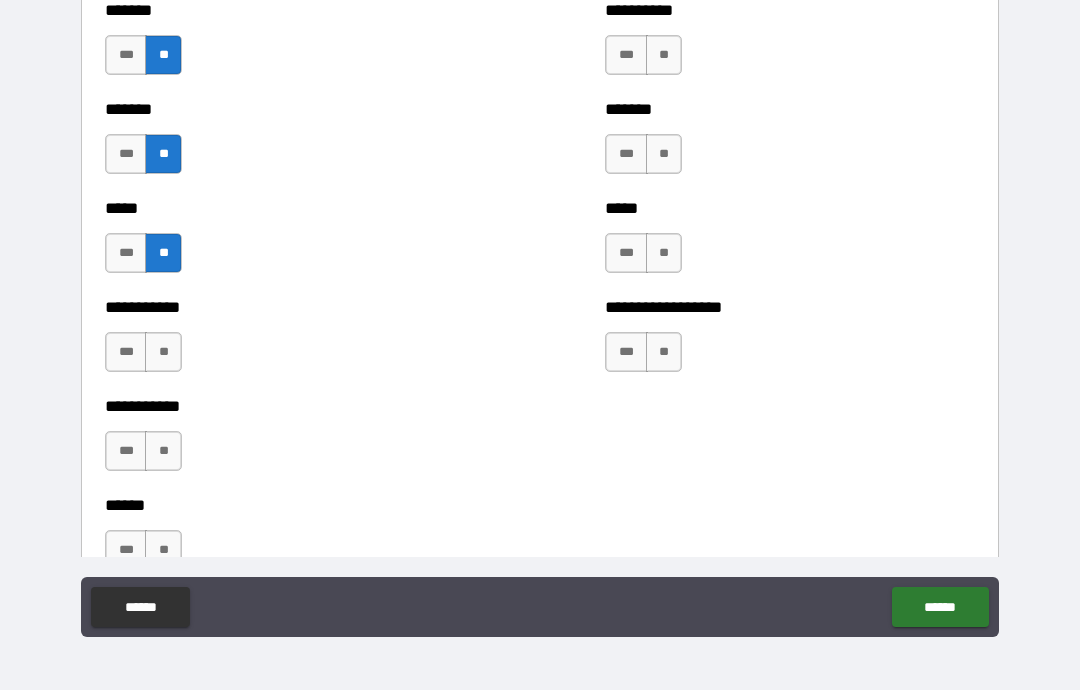 click on "**" at bounding box center [664, 55] 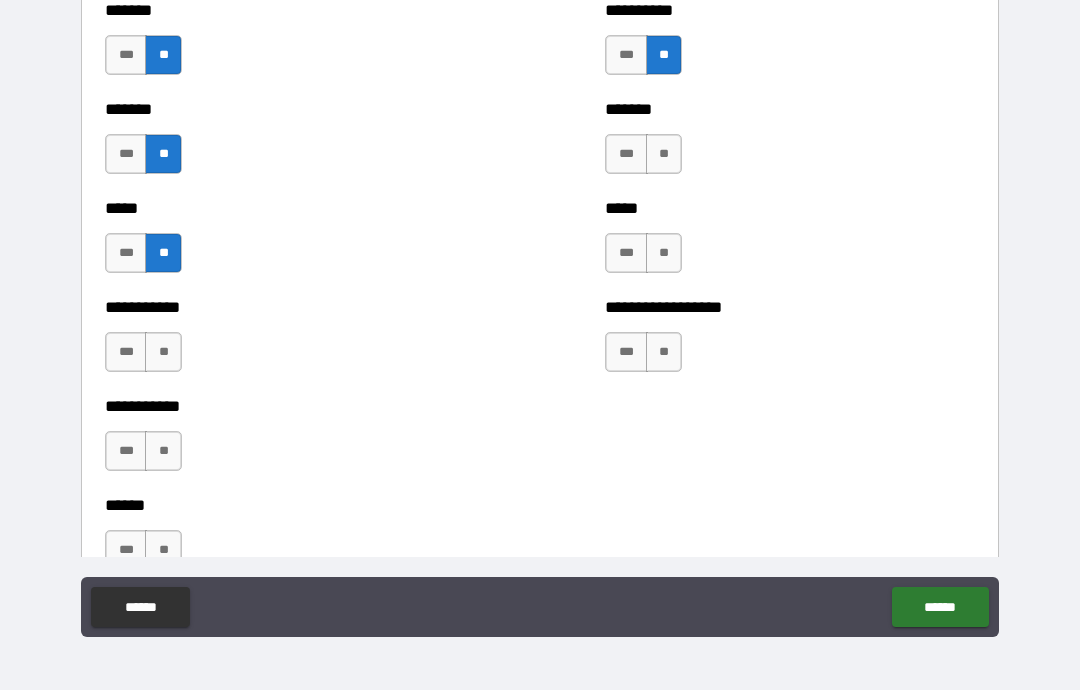 click on "**" at bounding box center [664, 154] 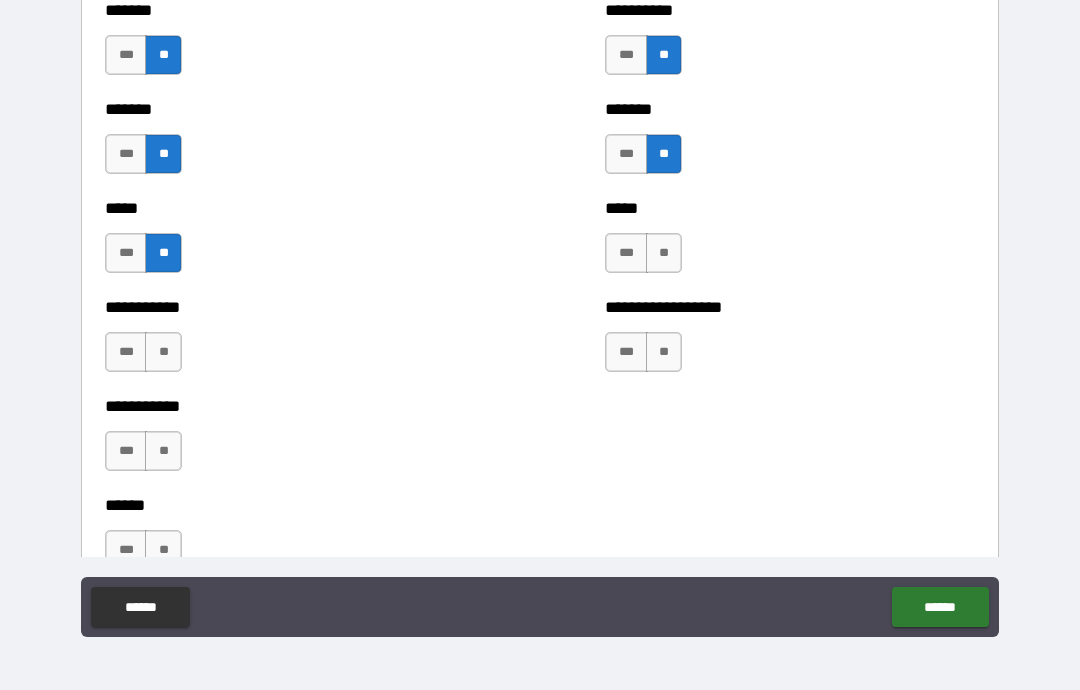 click on "**" at bounding box center (664, 253) 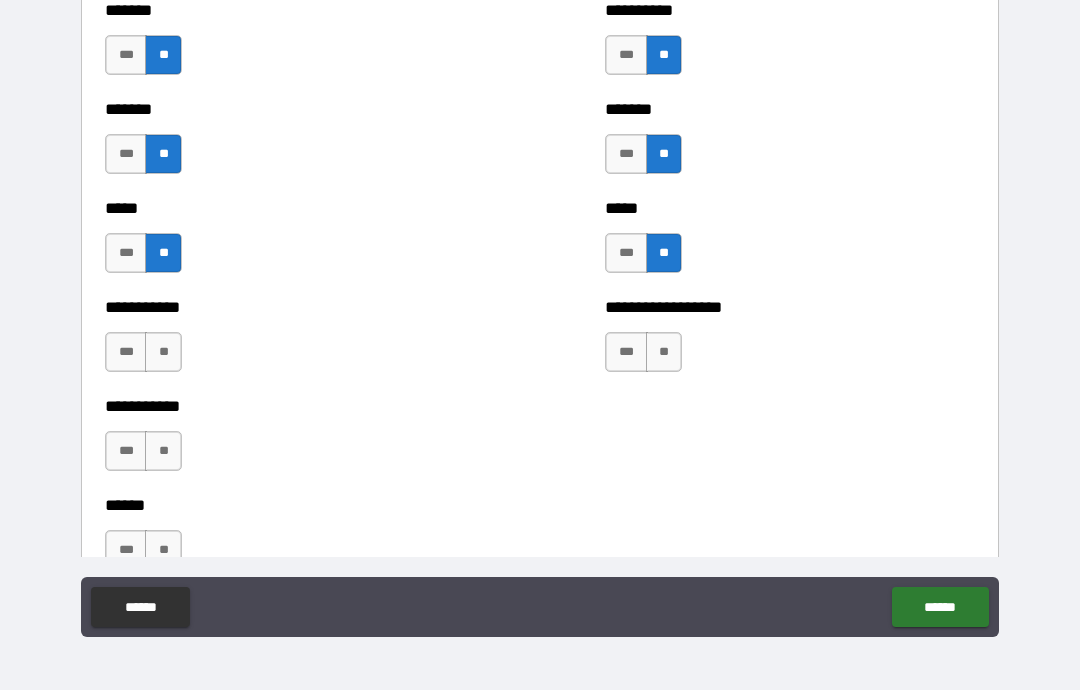click on "**" at bounding box center [664, 352] 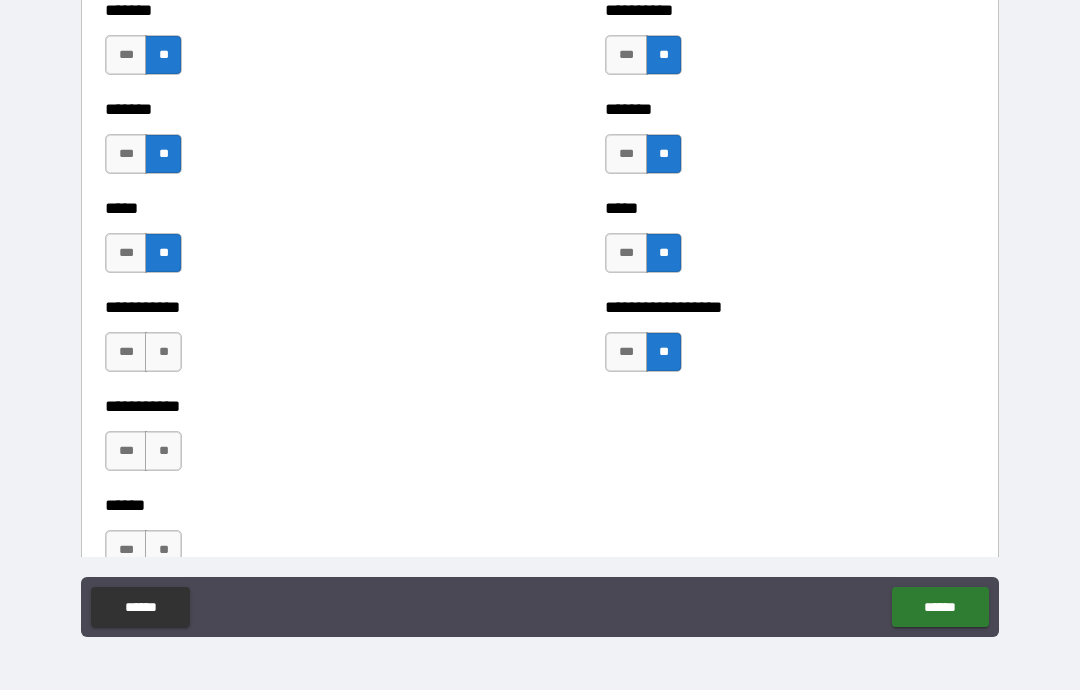 click on "**" at bounding box center (163, 352) 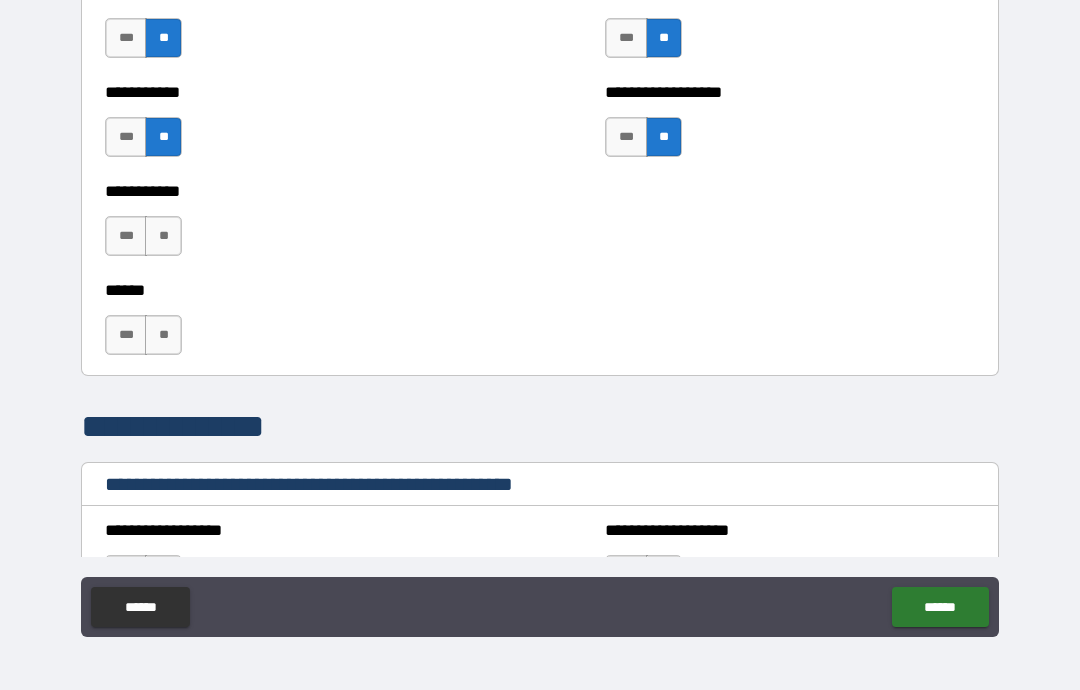 scroll, scrollTop: 2097, scrollLeft: 0, axis: vertical 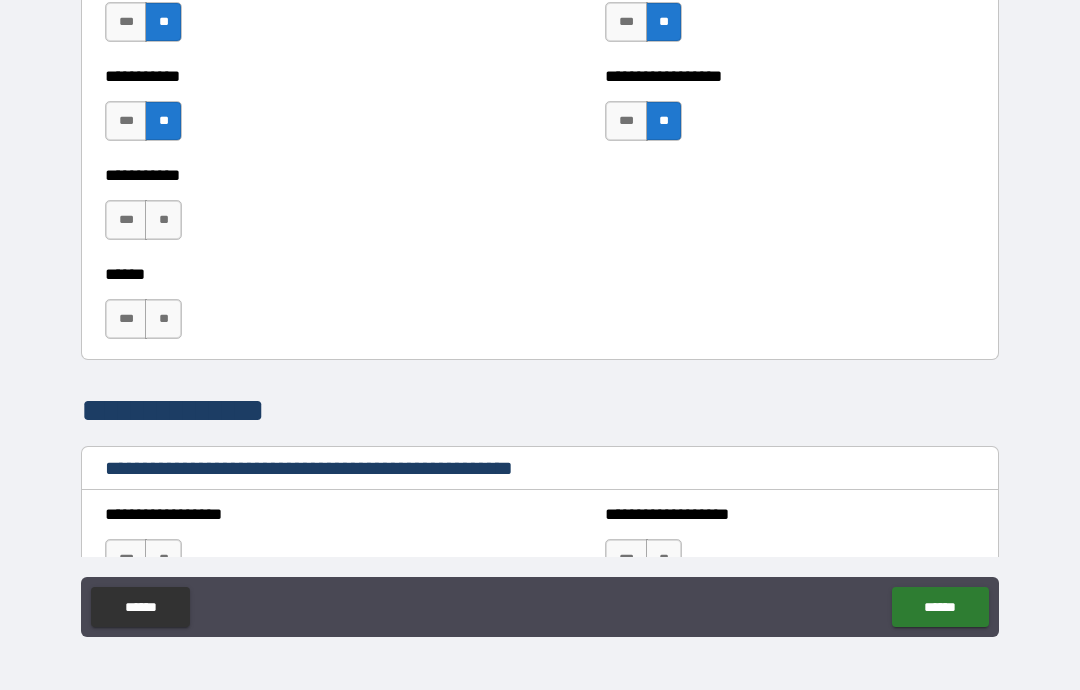 click on "**" at bounding box center (163, 220) 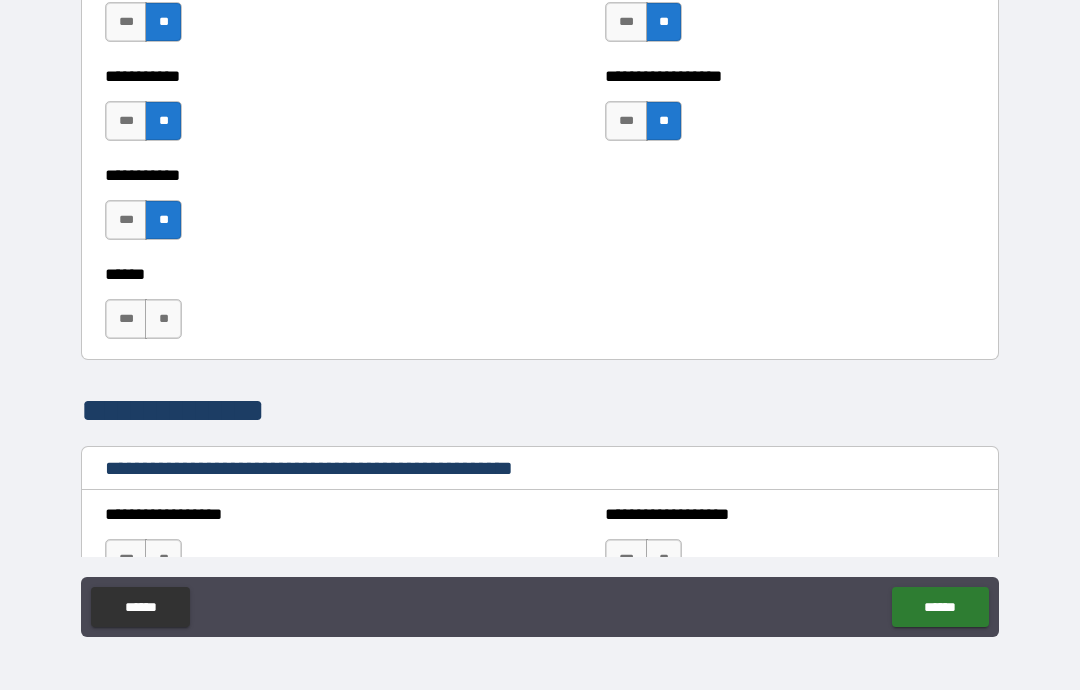click on "**" at bounding box center (163, 319) 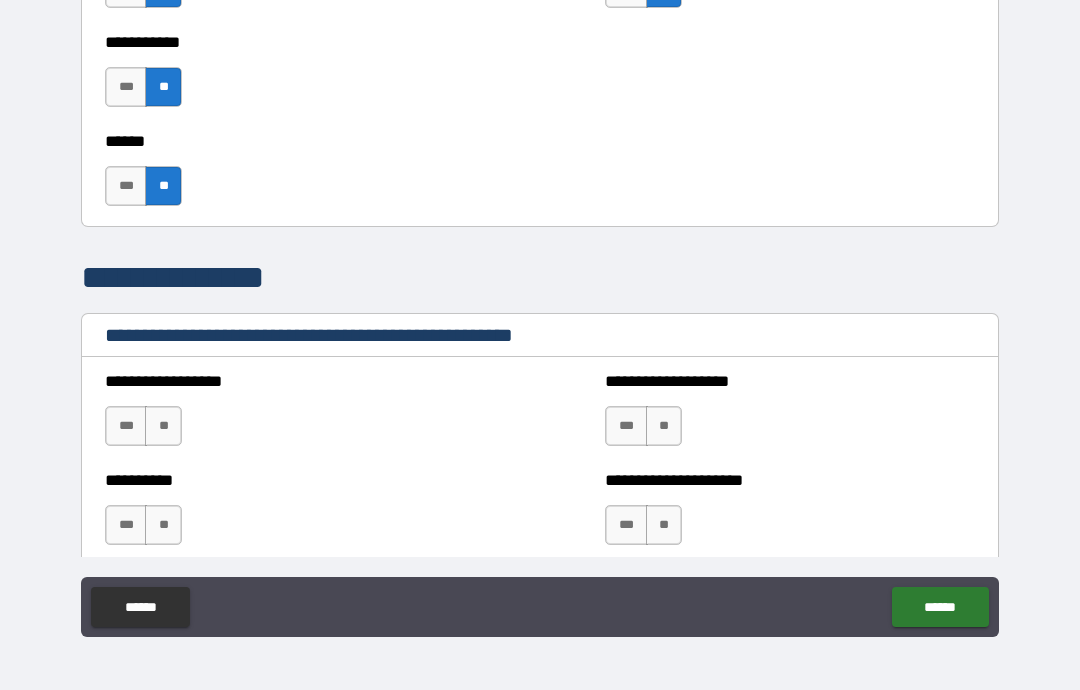 scroll, scrollTop: 2317, scrollLeft: 0, axis: vertical 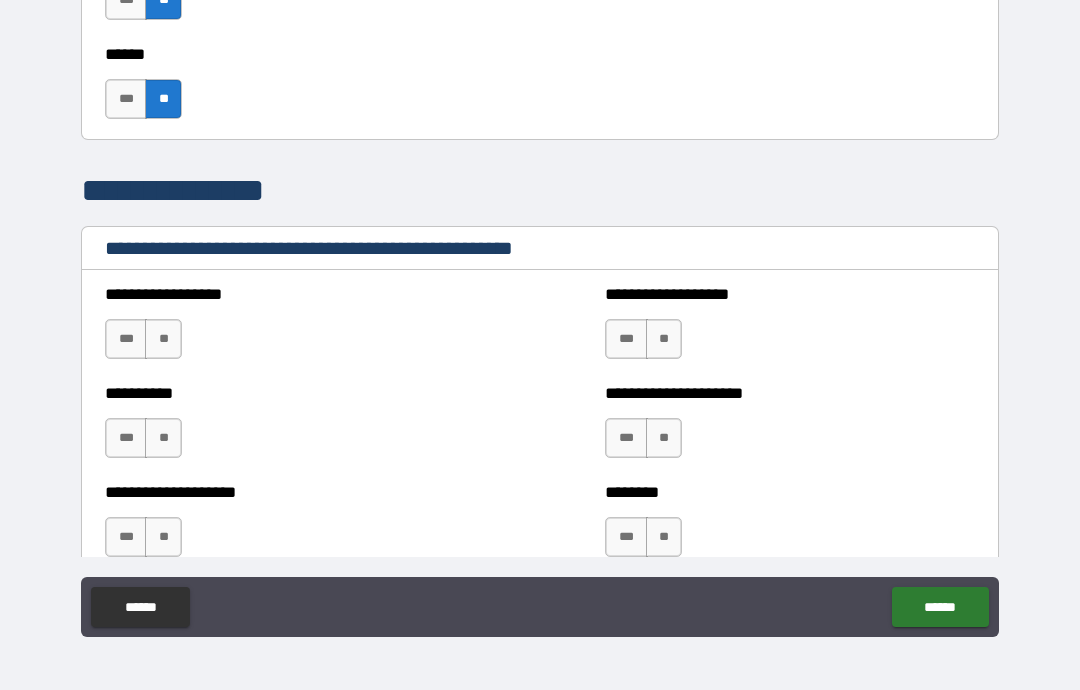 click on "**" at bounding box center [163, 339] 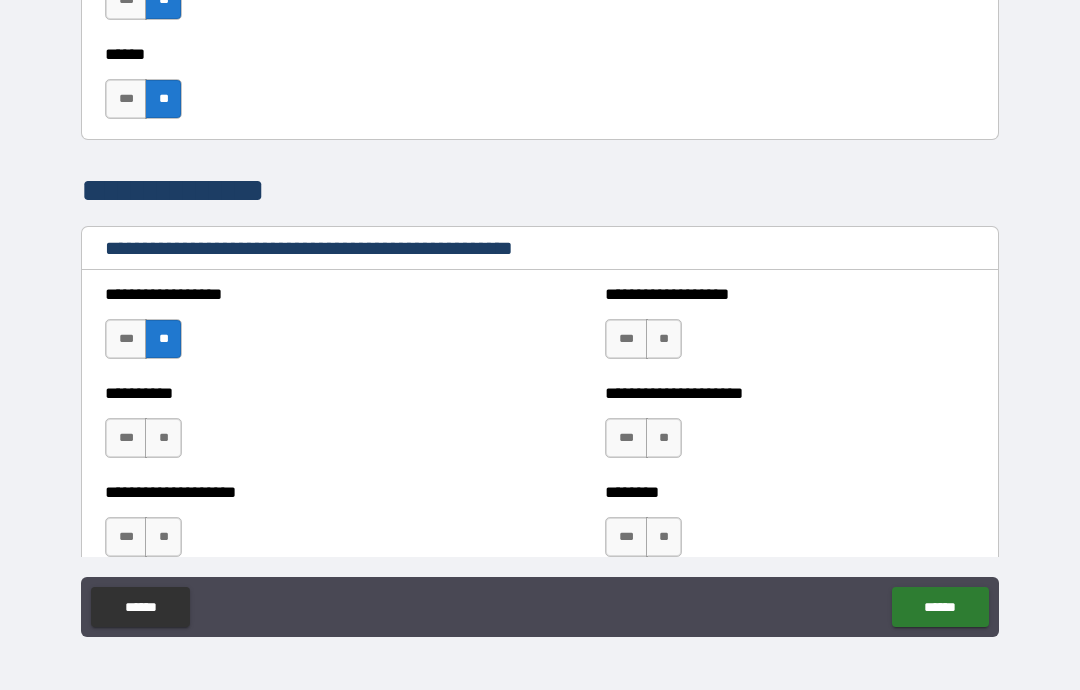 click on "**" at bounding box center [163, 438] 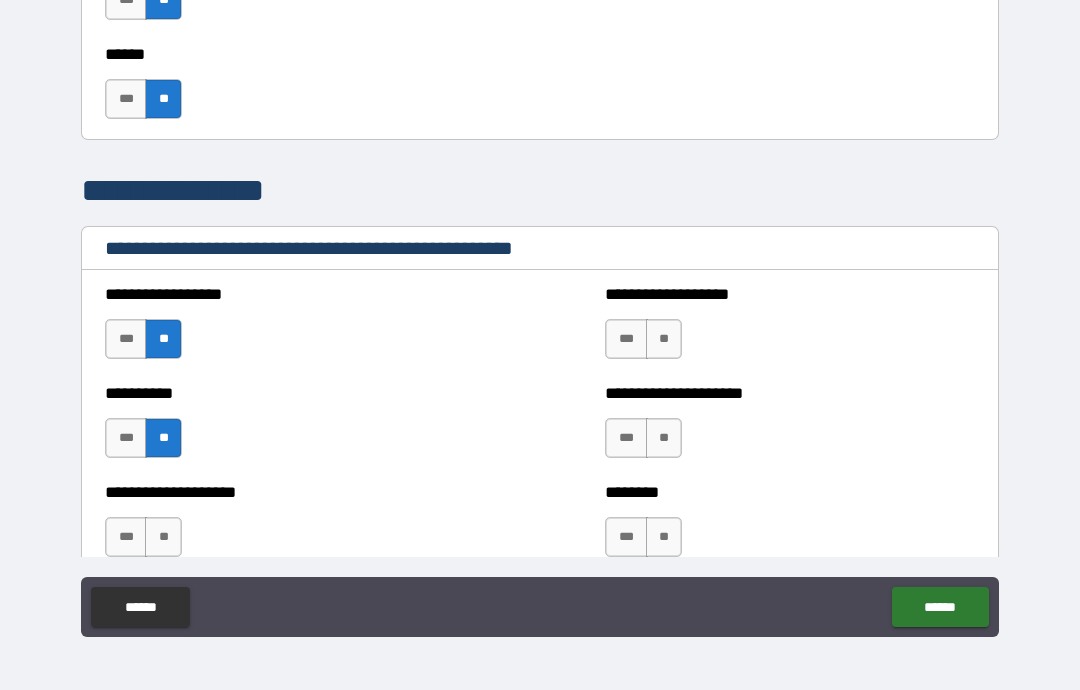 click on "**" at bounding box center [163, 537] 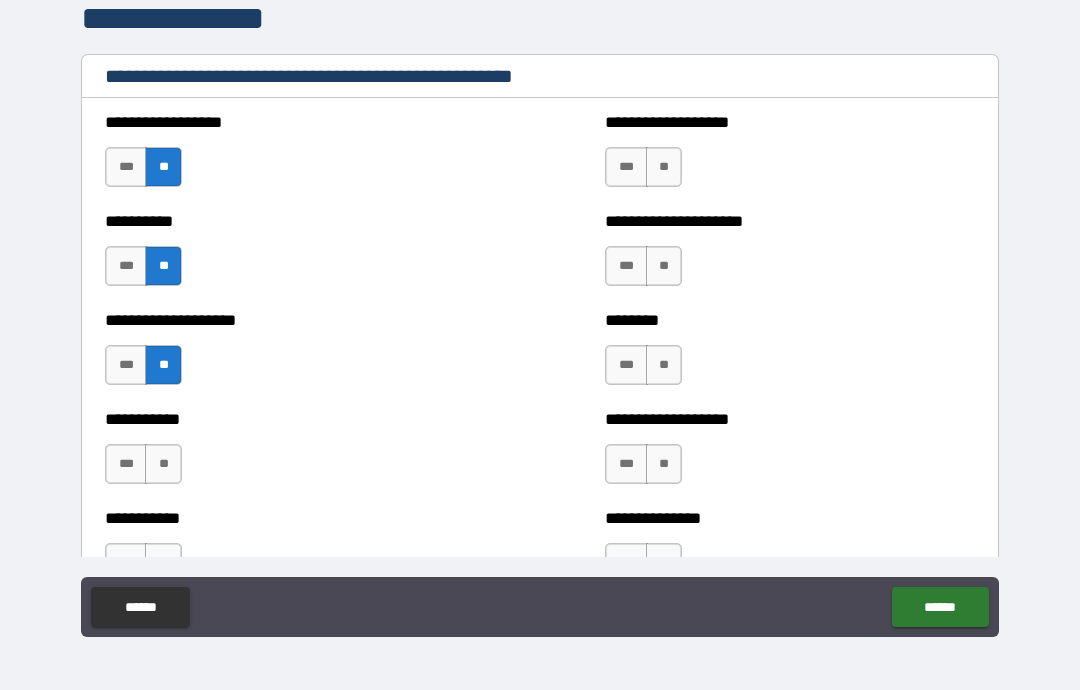 scroll, scrollTop: 2496, scrollLeft: 0, axis: vertical 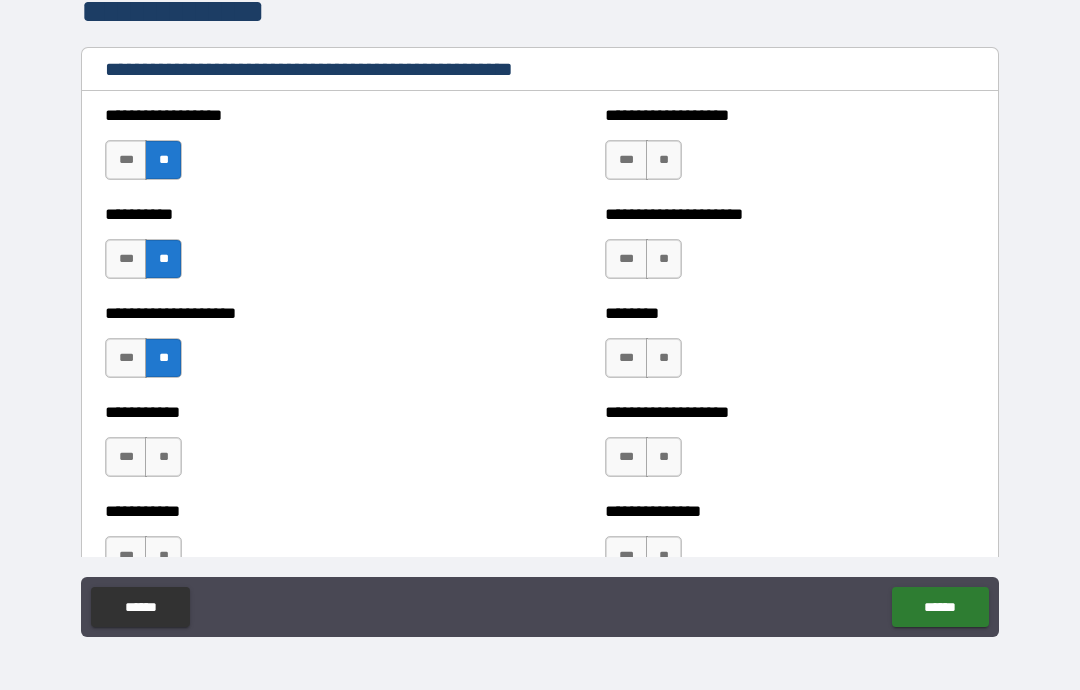 click on "**" at bounding box center (664, 160) 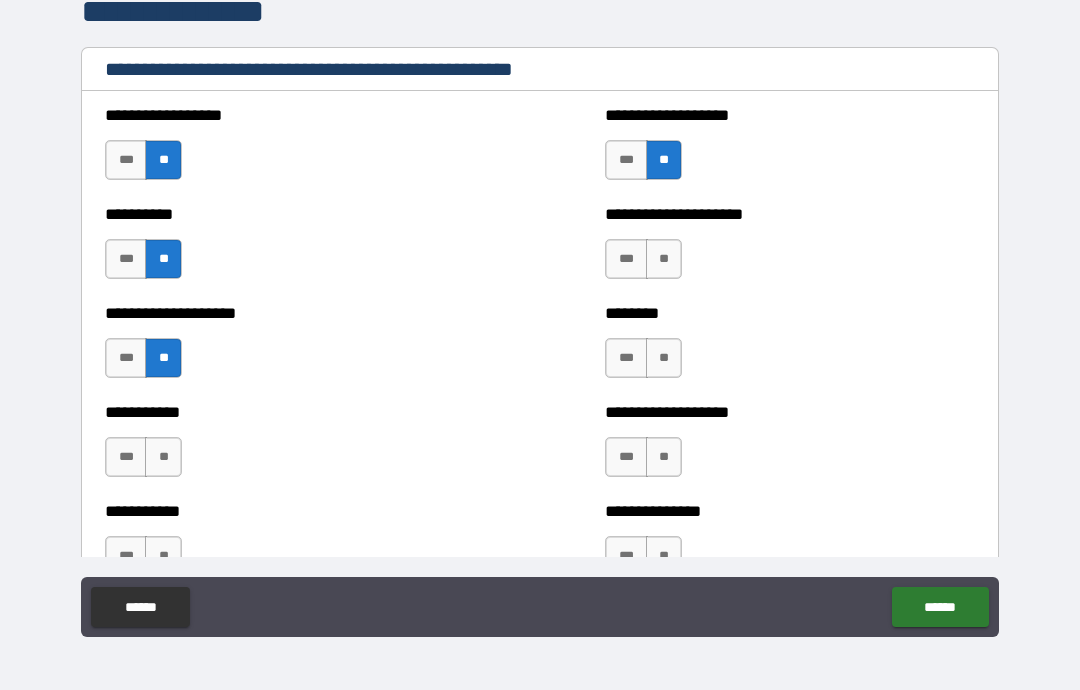 click on "**" at bounding box center [664, 259] 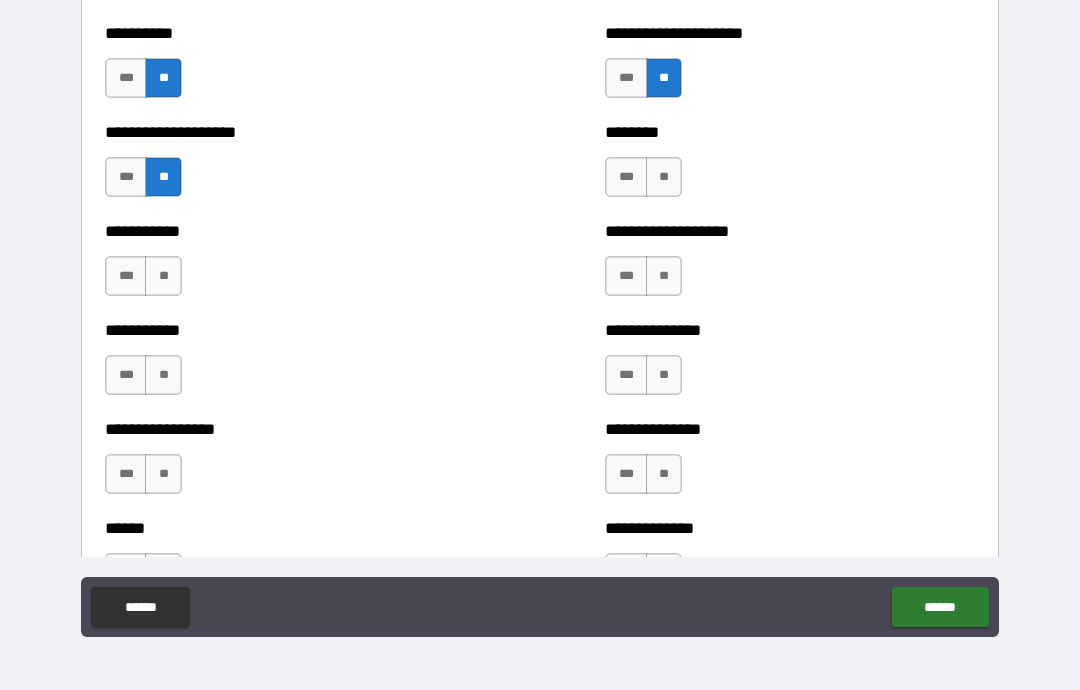 scroll, scrollTop: 2725, scrollLeft: 0, axis: vertical 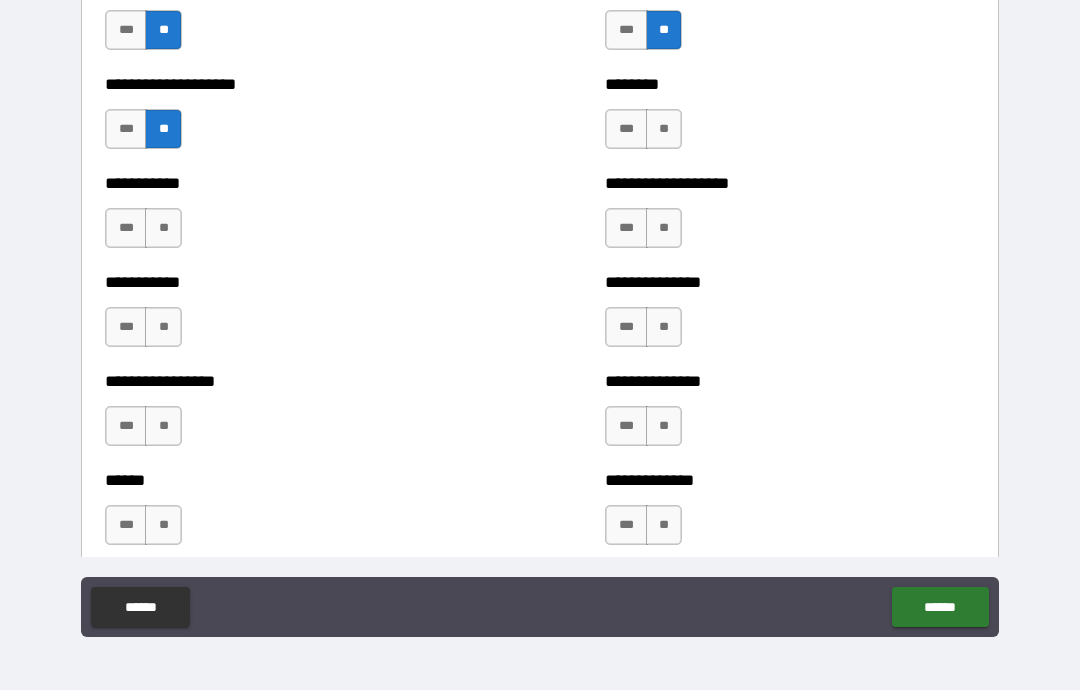click on "**" at bounding box center (664, 228) 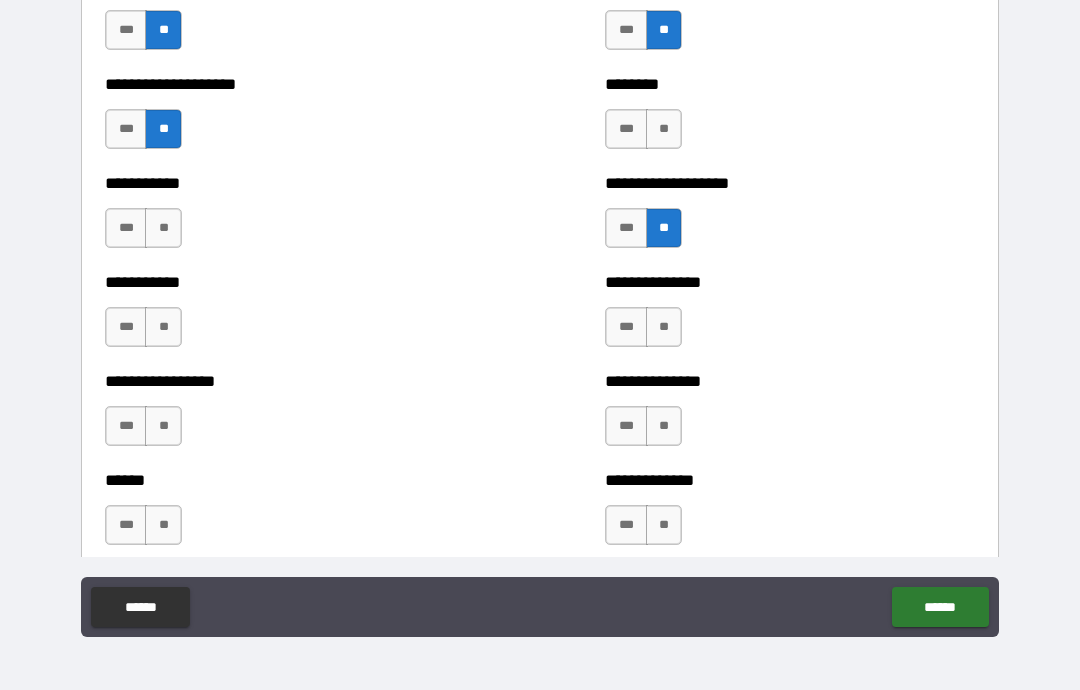 click on "**" at bounding box center (664, 129) 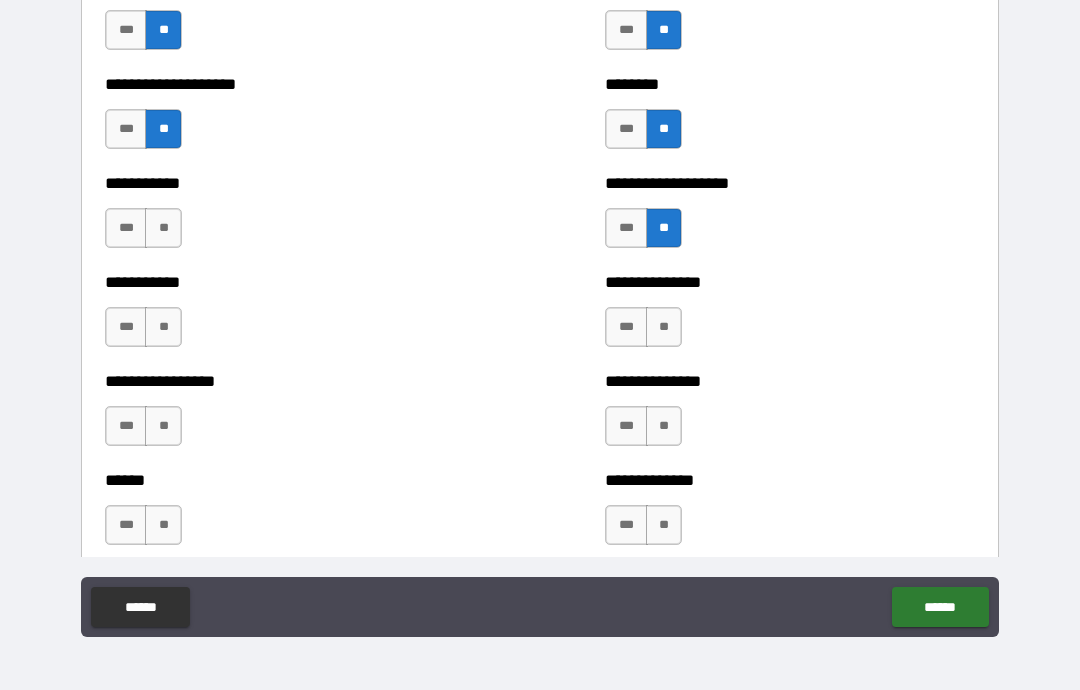click on "**" at bounding box center (664, 327) 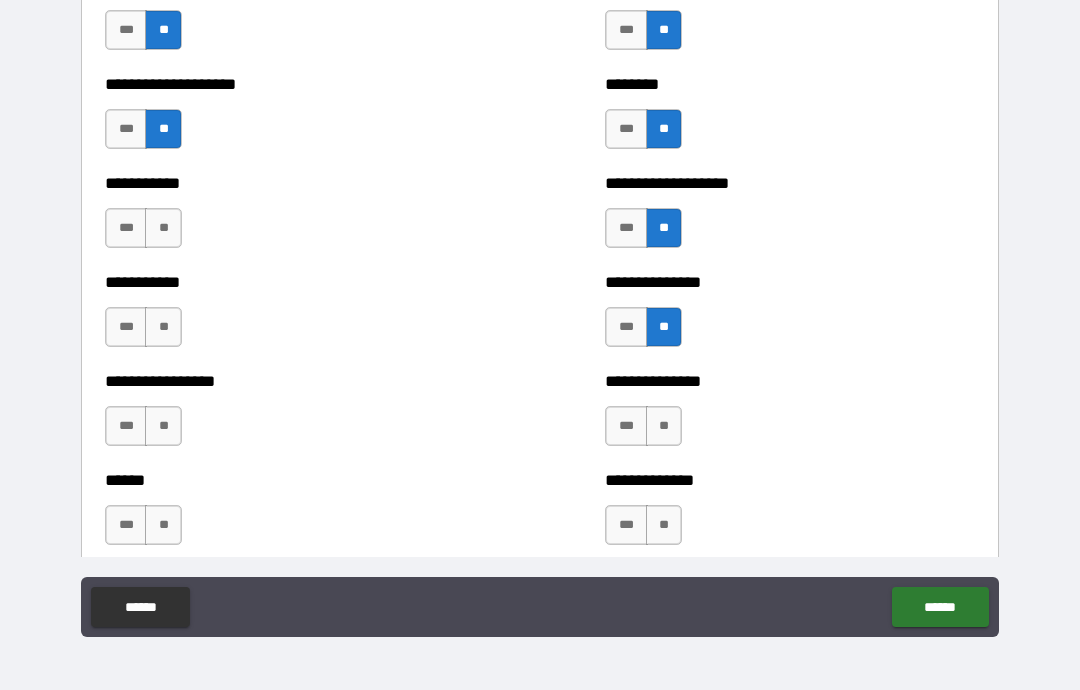 click on "**" at bounding box center [664, 426] 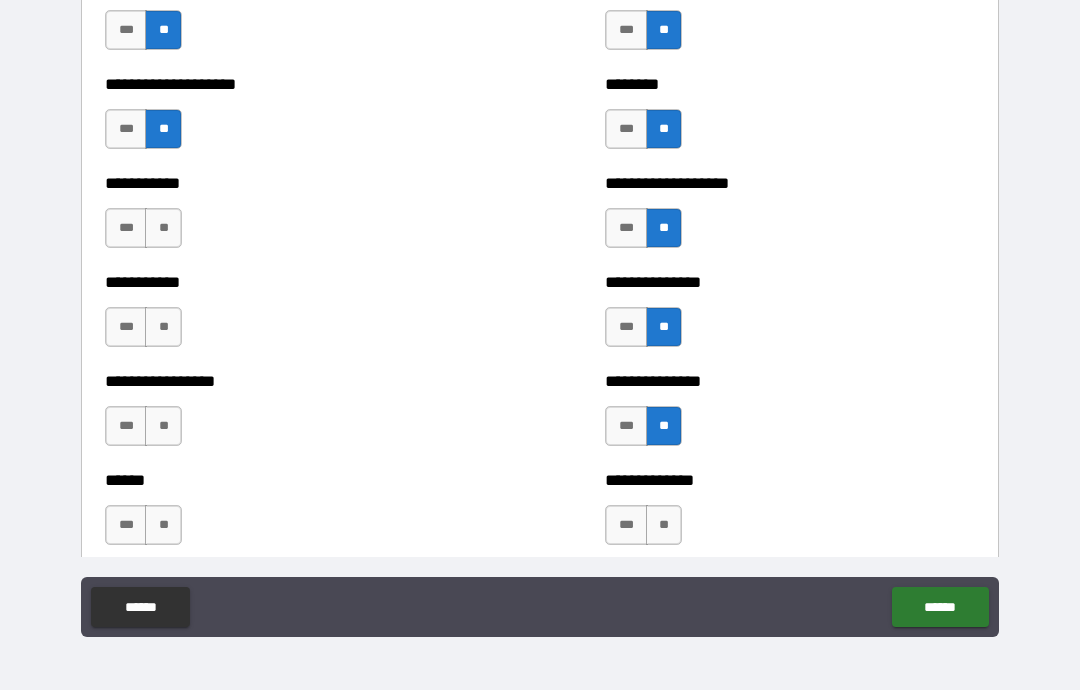 click on "**" at bounding box center [163, 327] 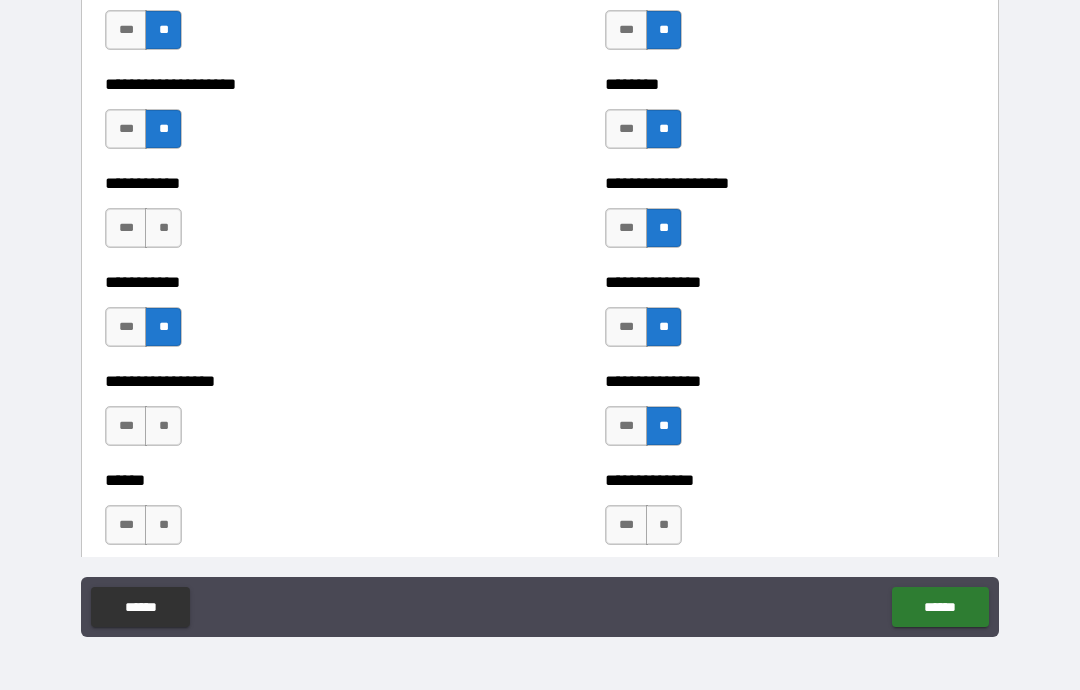 click on "**" at bounding box center (163, 228) 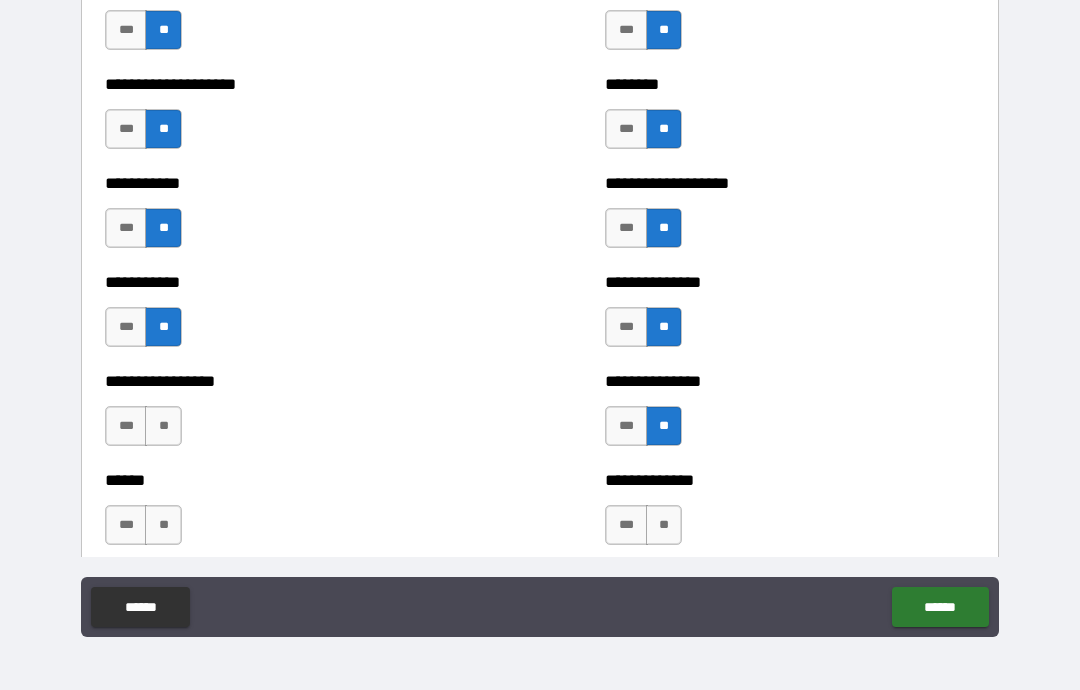 click on "**" at bounding box center (163, 426) 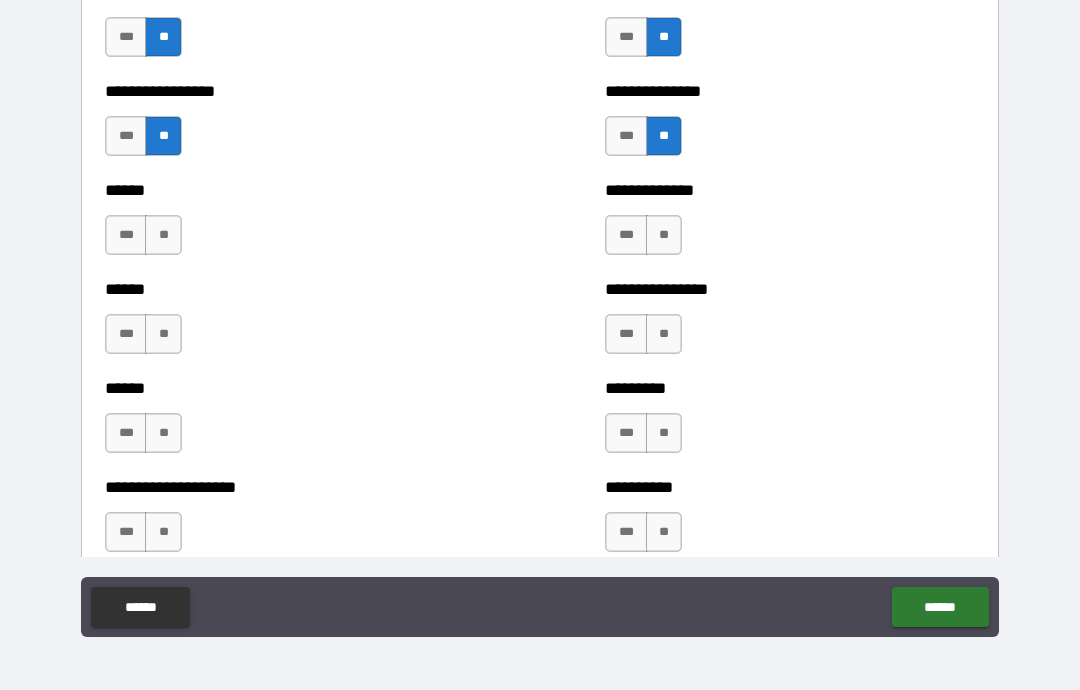 scroll, scrollTop: 3016, scrollLeft: 0, axis: vertical 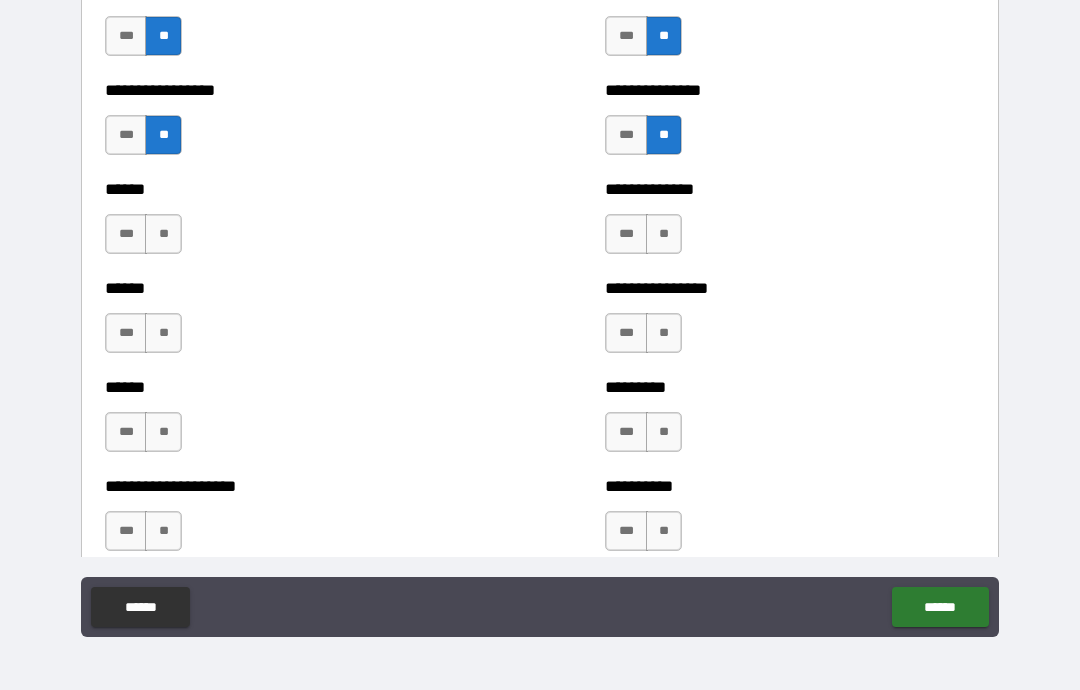 click on "**" at bounding box center (163, 234) 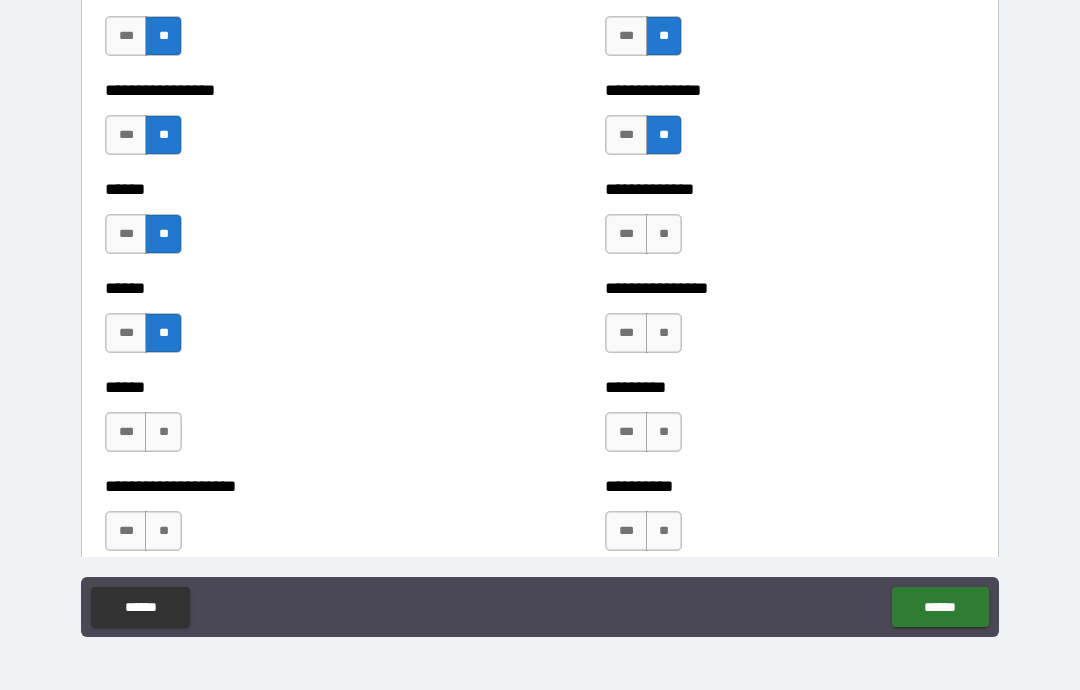 click on "**" at bounding box center [664, 234] 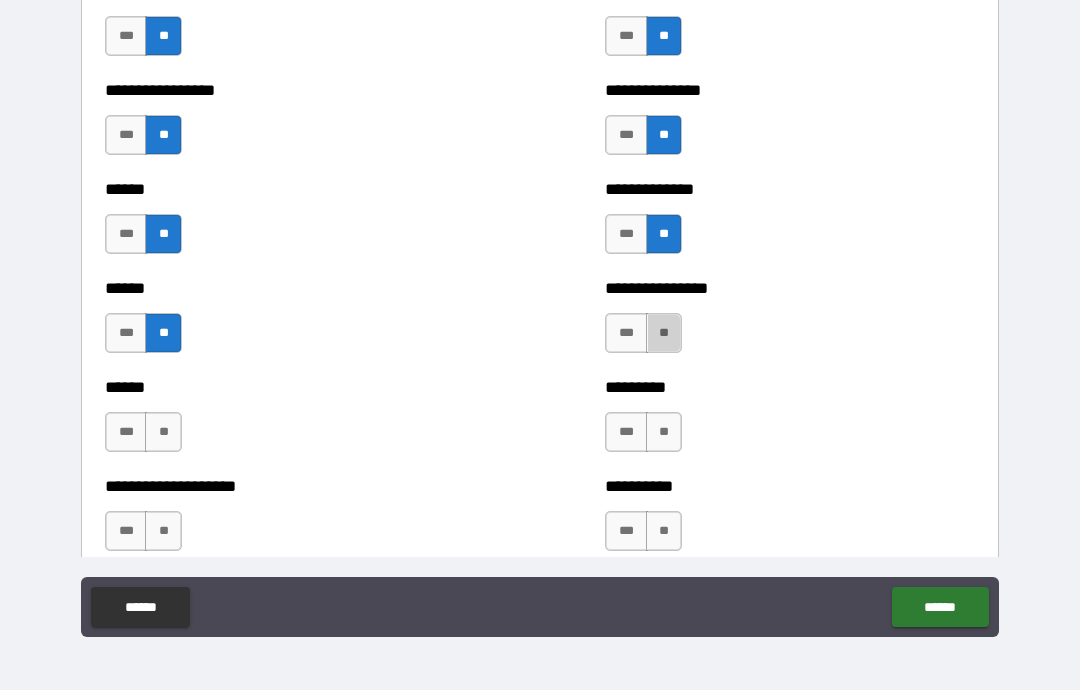 click on "**" at bounding box center (664, 432) 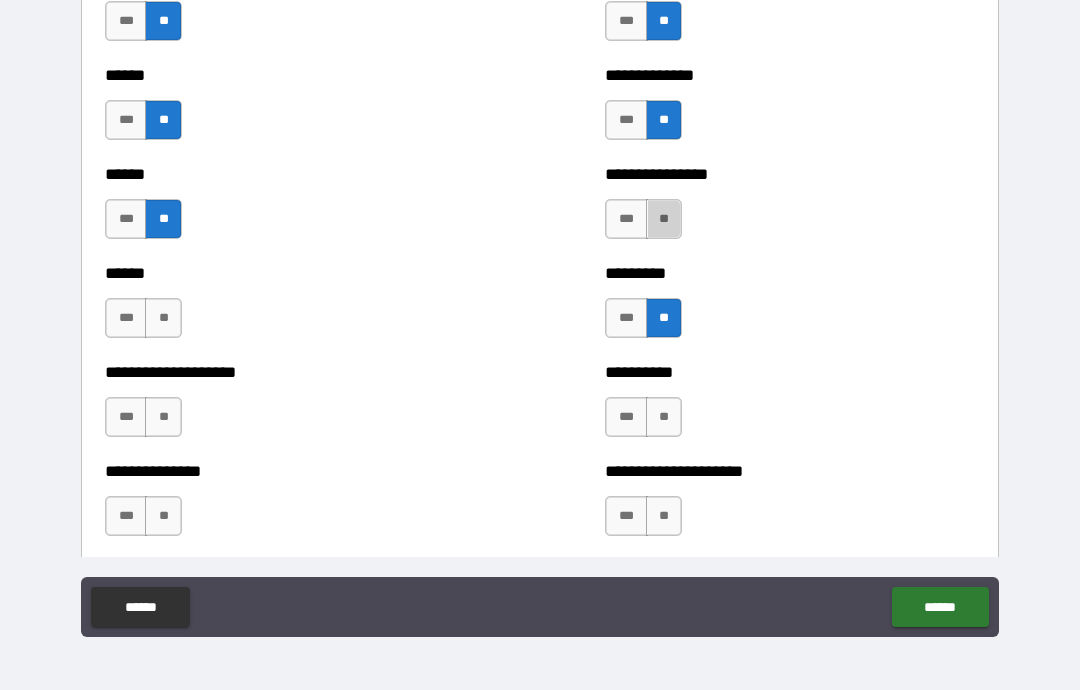 click on "**" at bounding box center [664, 219] 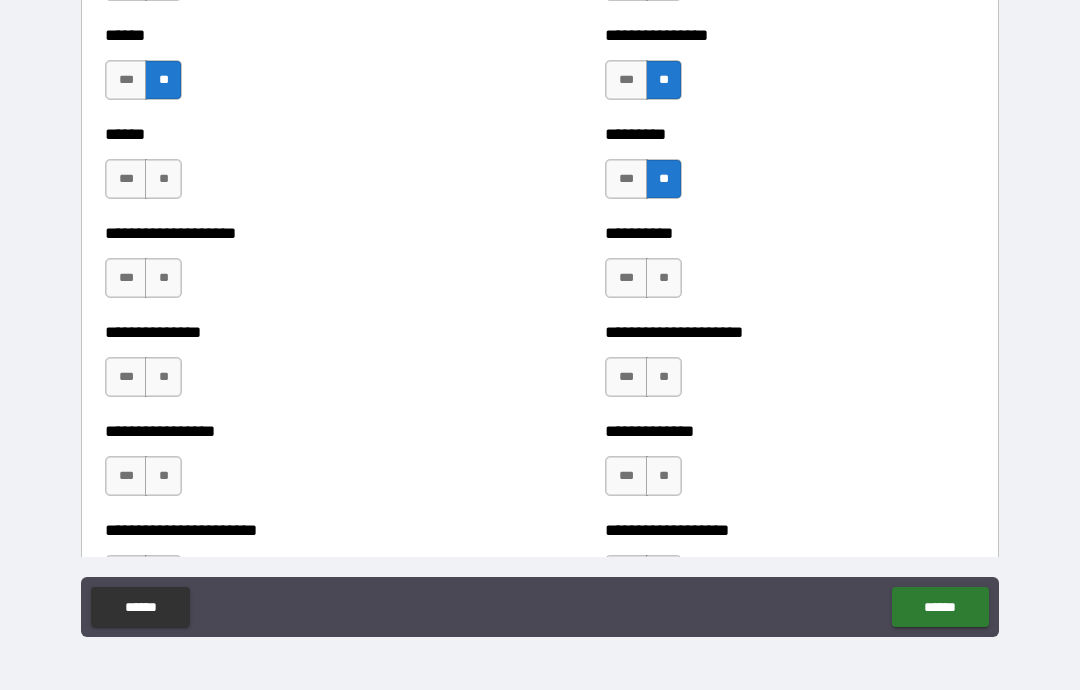 scroll, scrollTop: 3293, scrollLeft: 0, axis: vertical 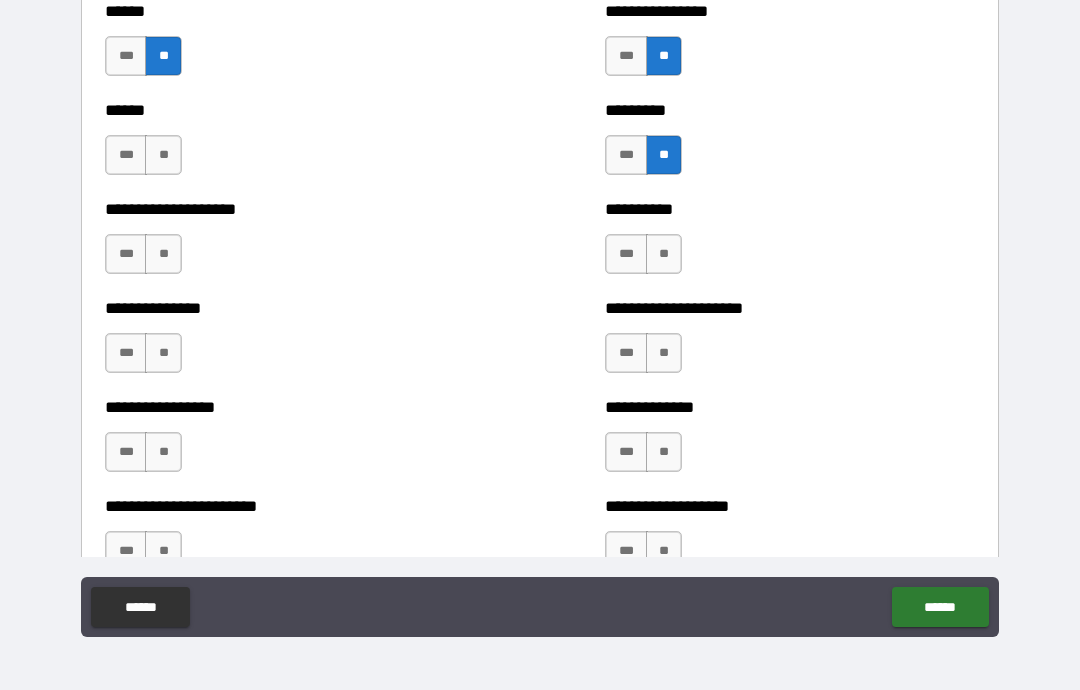 click on "**" at bounding box center [664, 254] 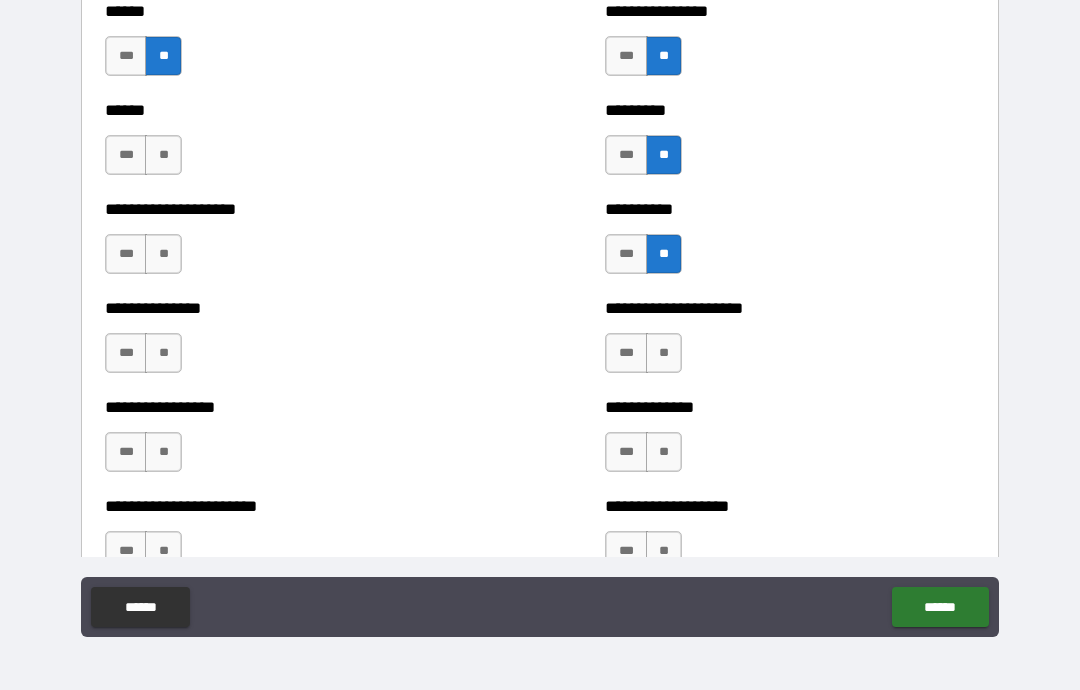 click on "**" at bounding box center (163, 254) 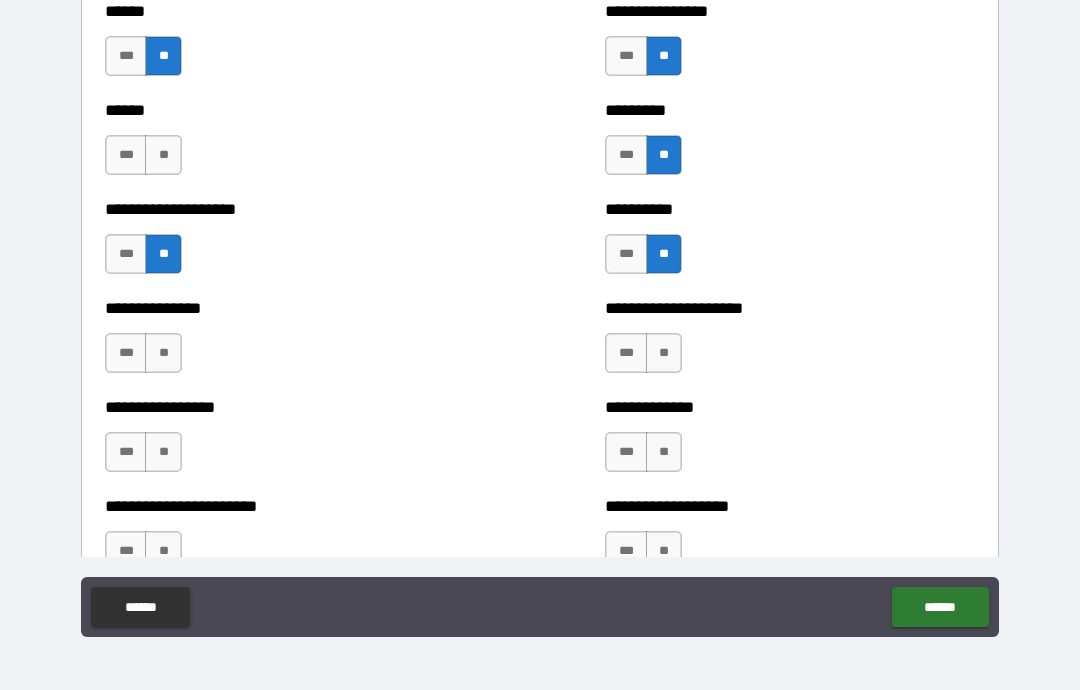 click on "**" at bounding box center [163, 155] 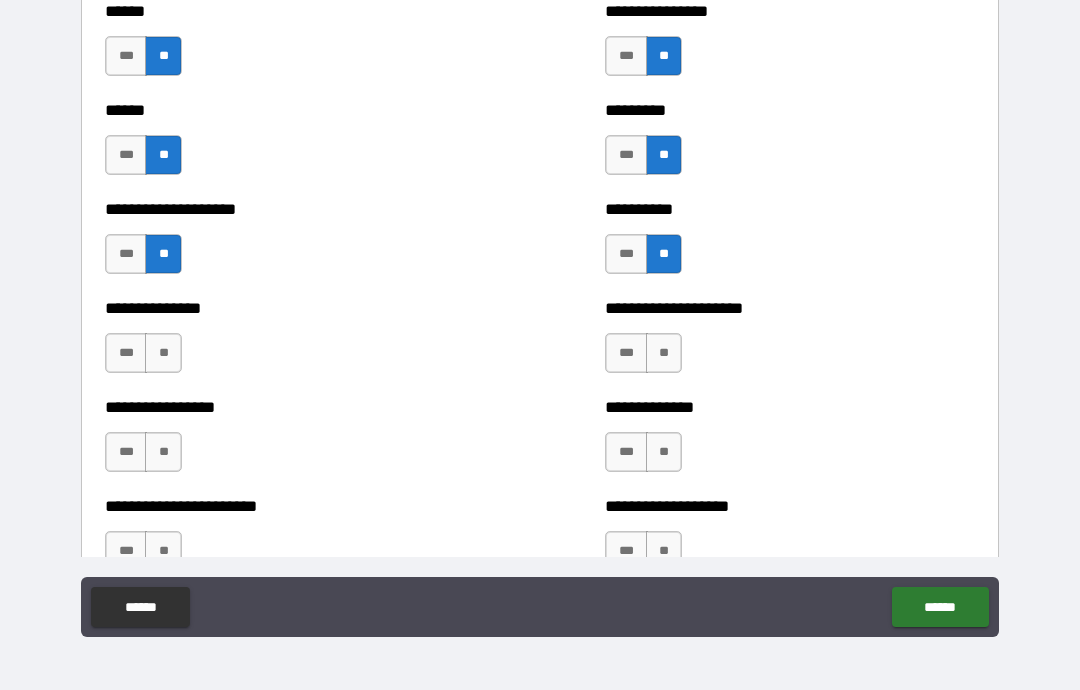 click on "**" at bounding box center [664, 353] 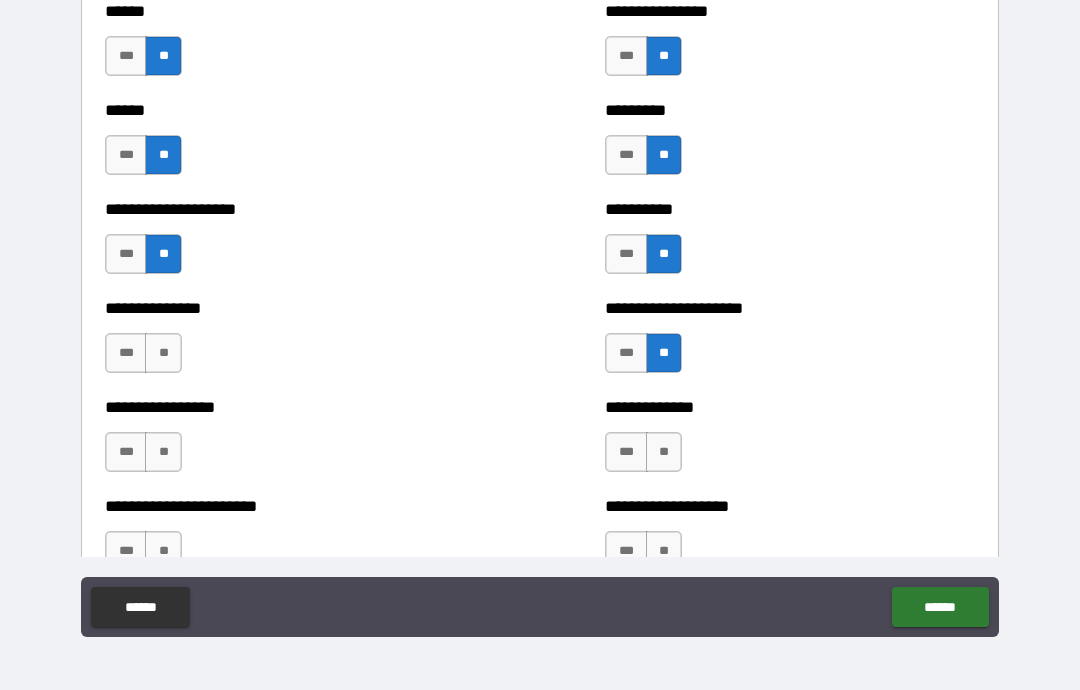 click on "**" at bounding box center [664, 452] 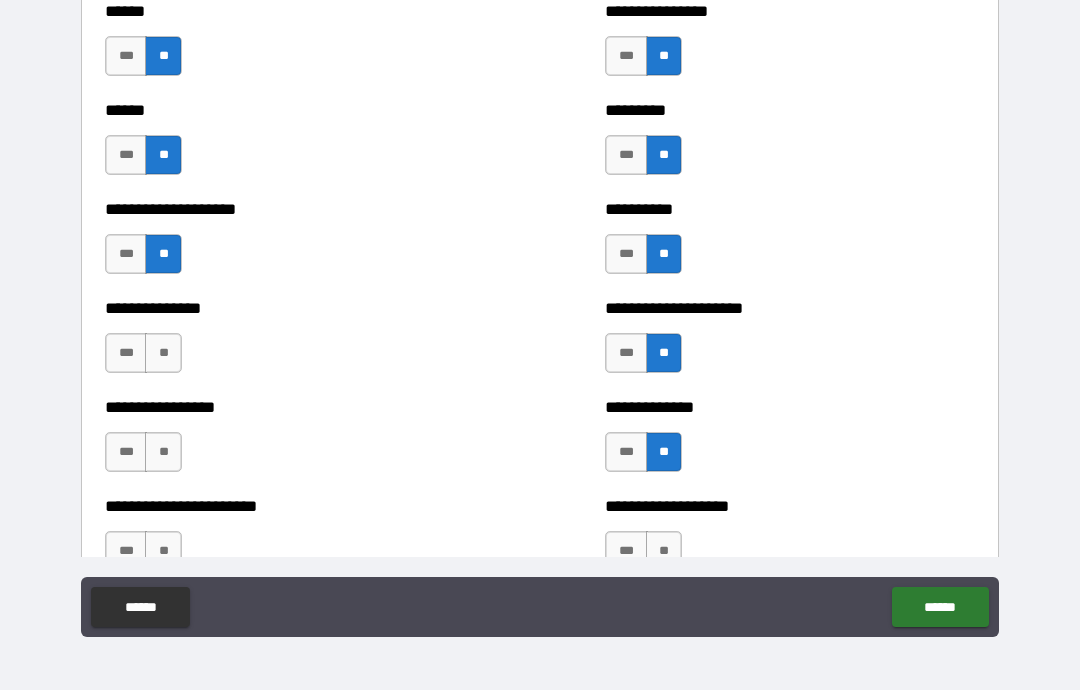 click on "**" at bounding box center (163, 452) 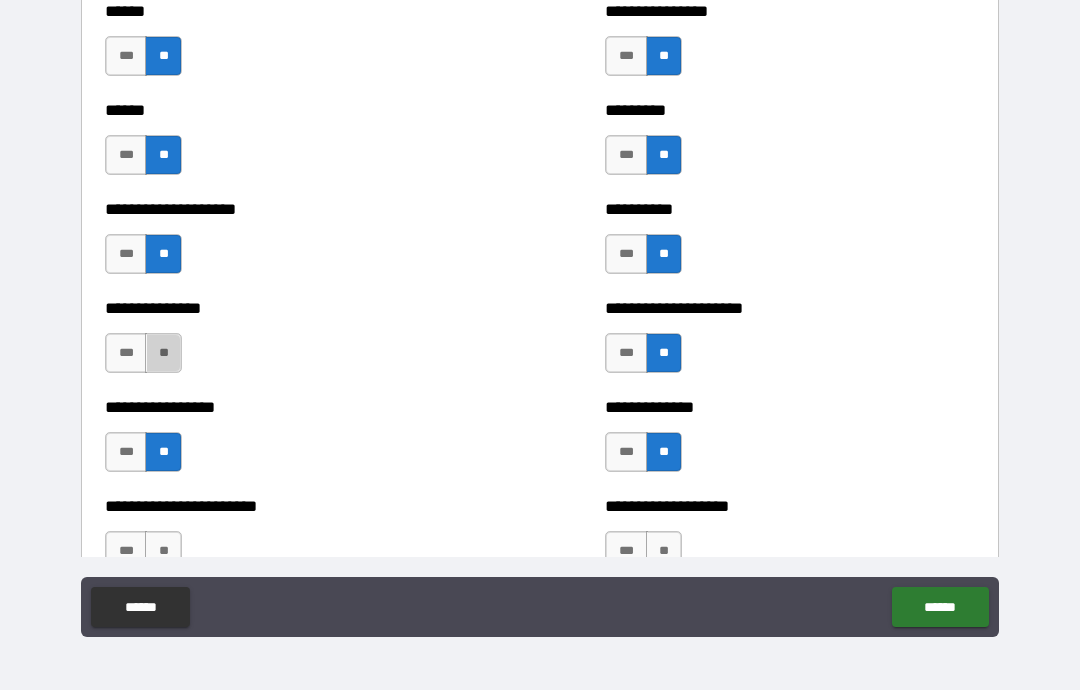 click on "**" at bounding box center [163, 353] 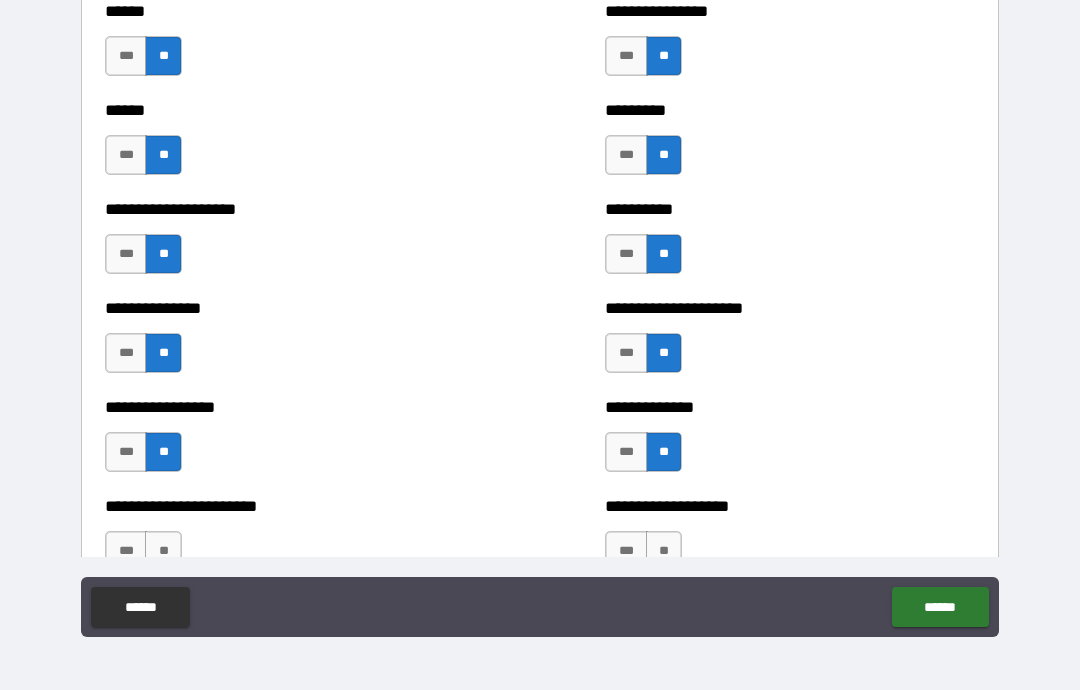 scroll, scrollTop: 3432, scrollLeft: 0, axis: vertical 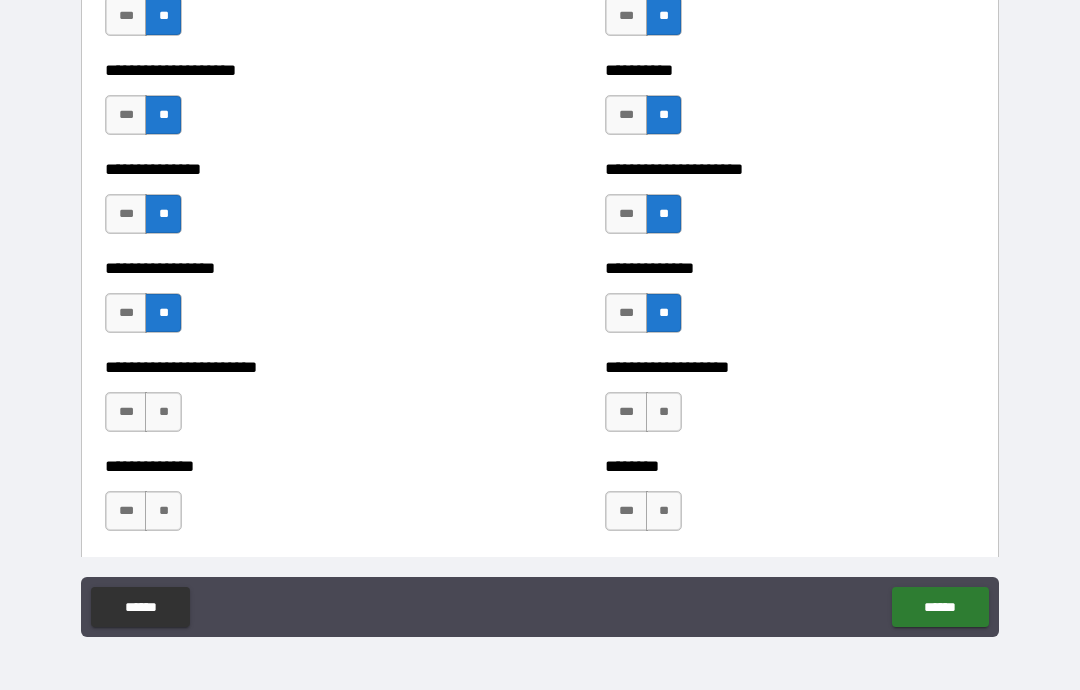 click on "**" at bounding box center (163, 412) 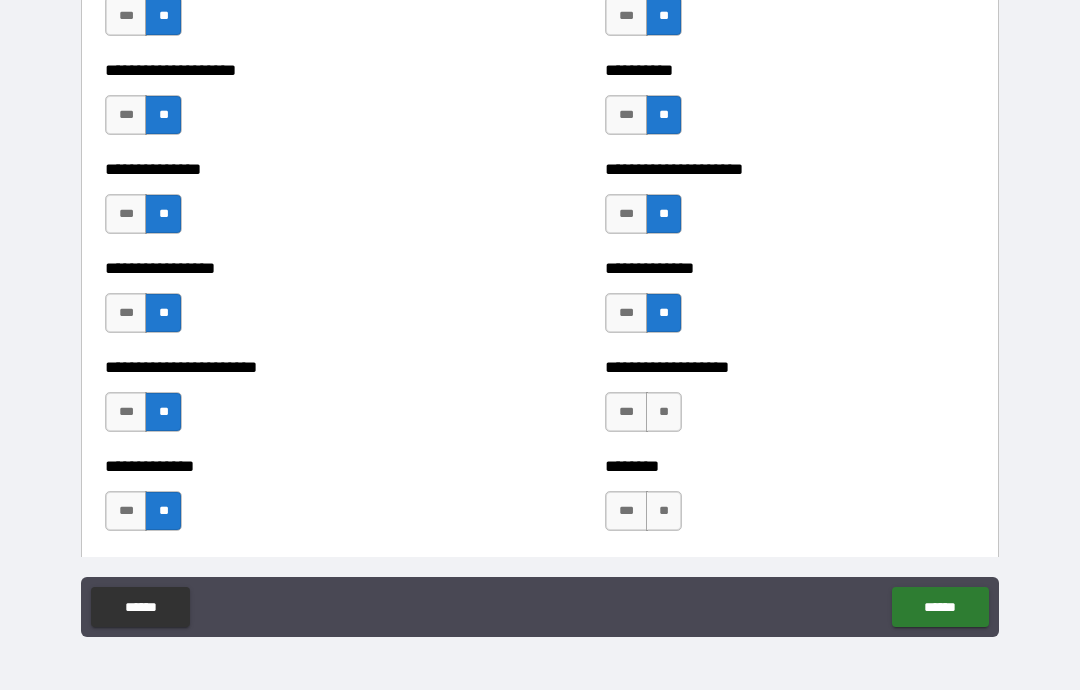 click on "**" at bounding box center [664, 412] 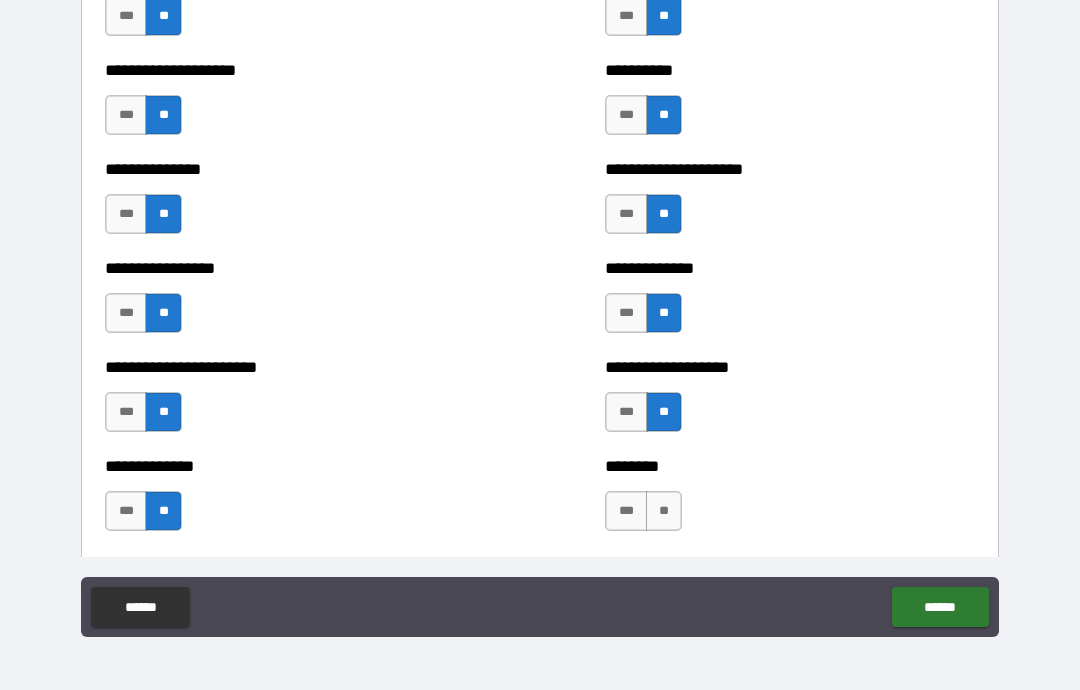 click on "**" at bounding box center (664, 511) 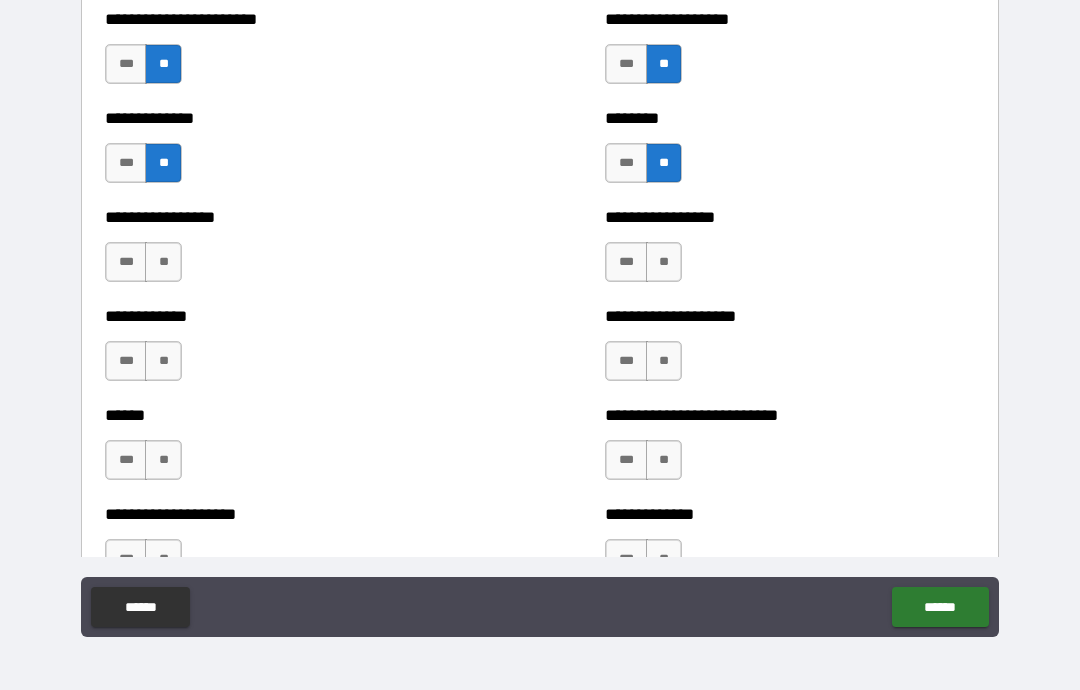 scroll, scrollTop: 3798, scrollLeft: 0, axis: vertical 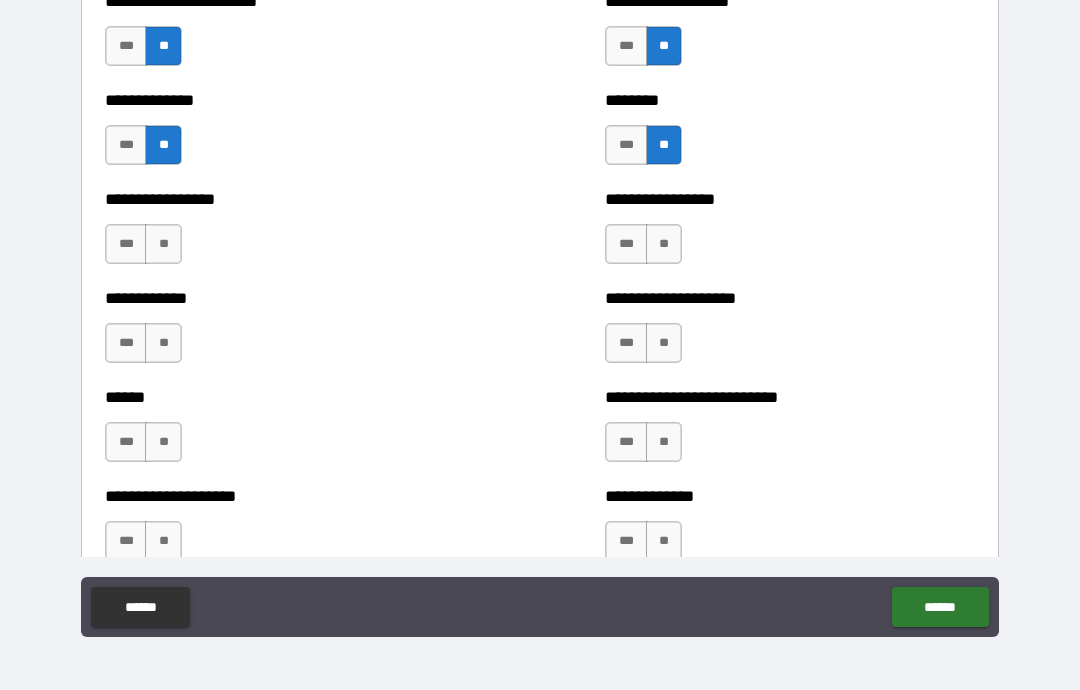 click on "**" at bounding box center (664, 244) 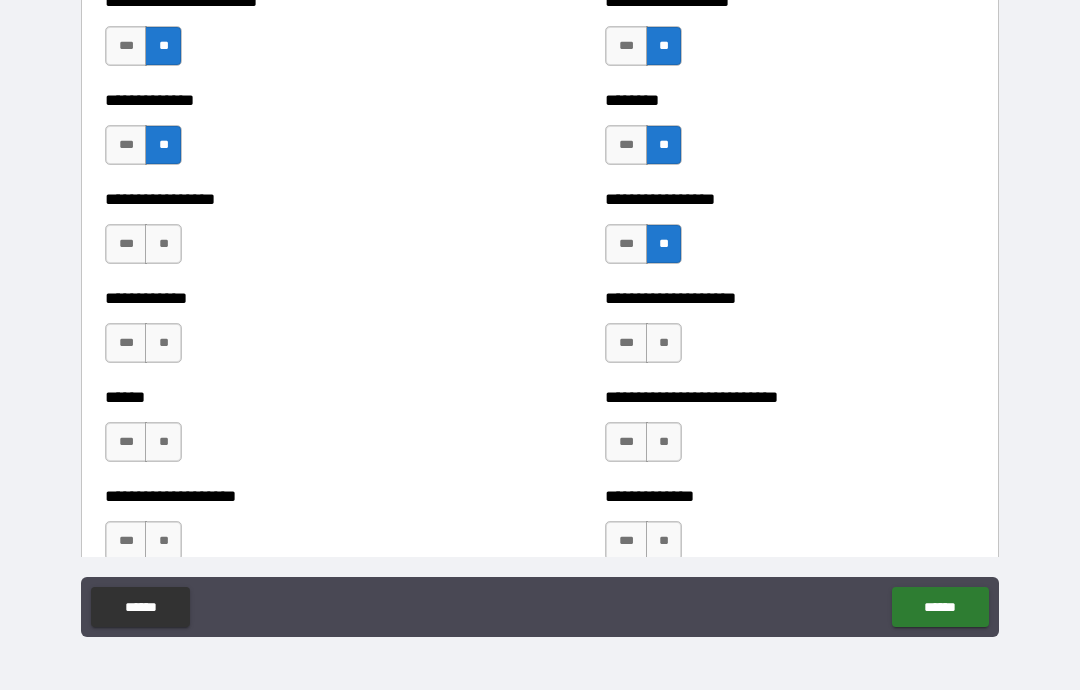 click on "**" at bounding box center (664, 343) 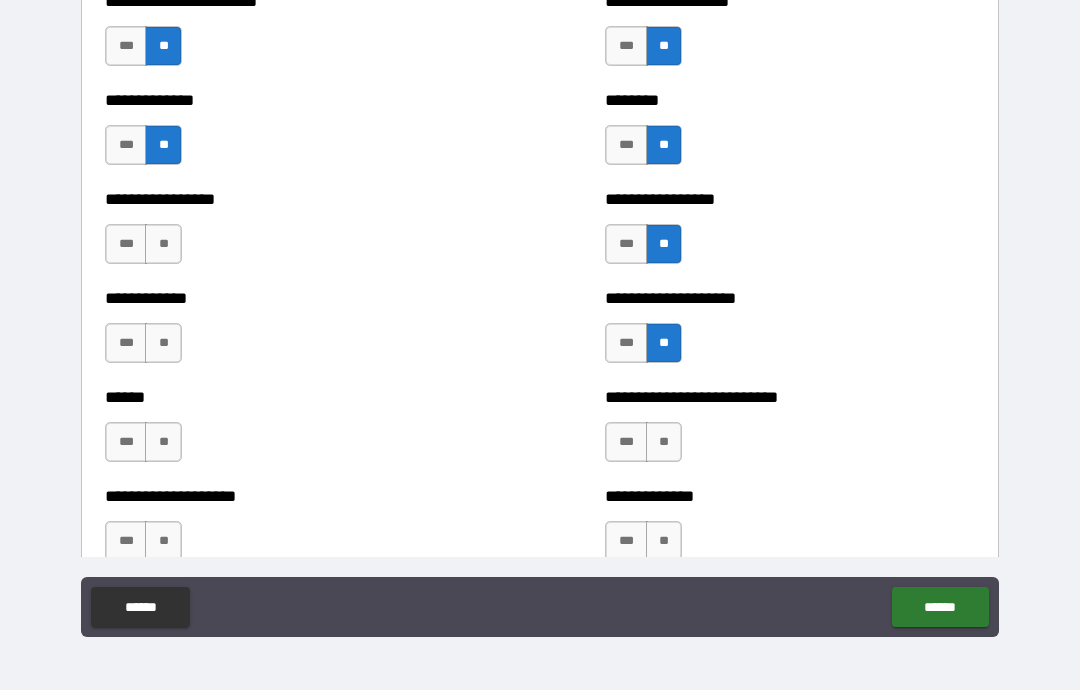 click on "**" at bounding box center [664, 442] 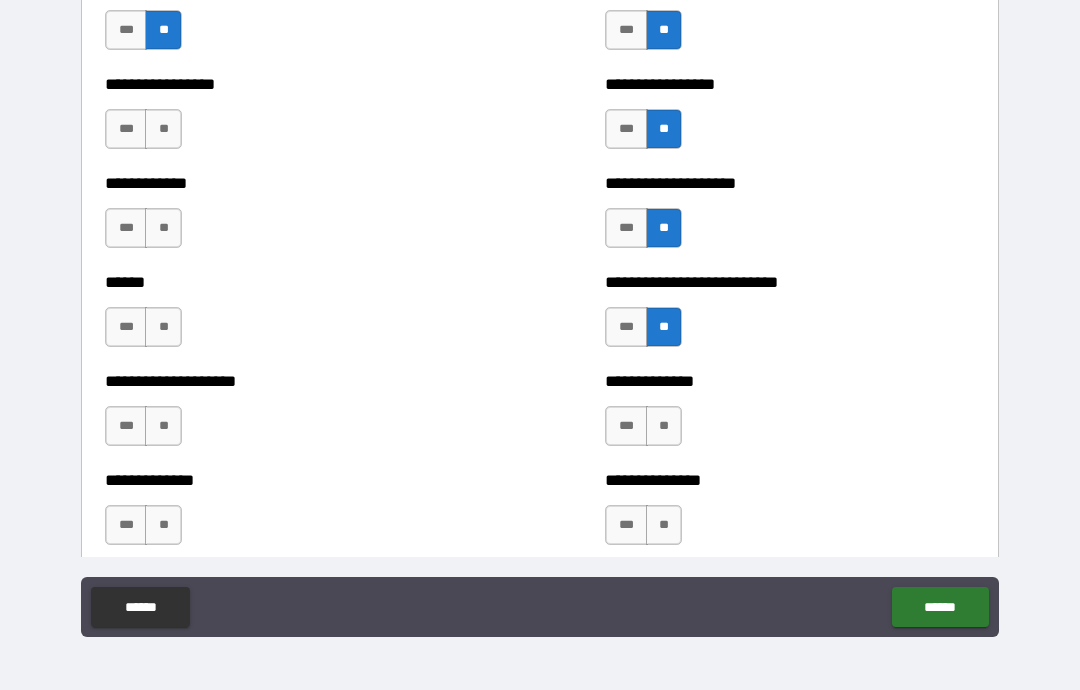 scroll, scrollTop: 3949, scrollLeft: 0, axis: vertical 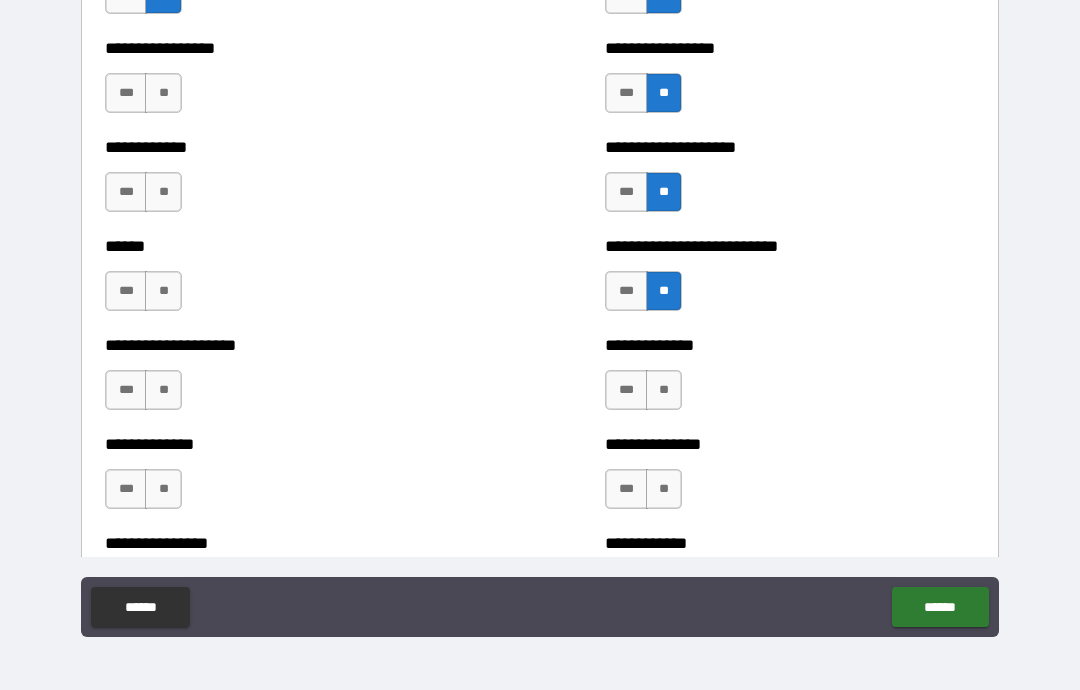 click on "***" at bounding box center (626, 390) 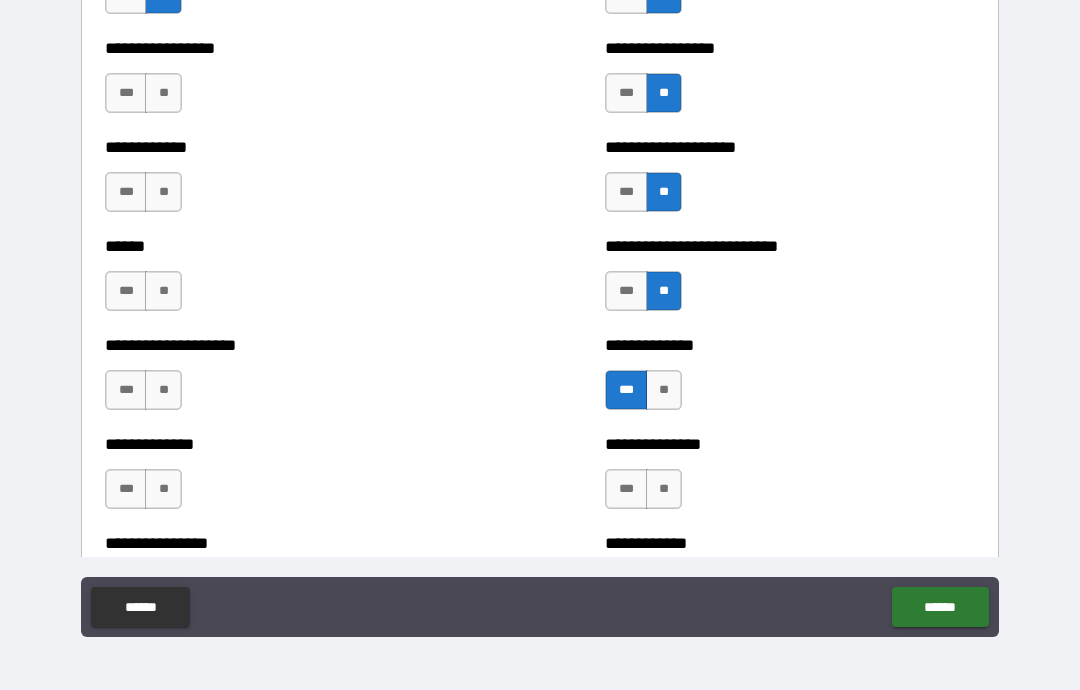 click on "**" at bounding box center (163, 93) 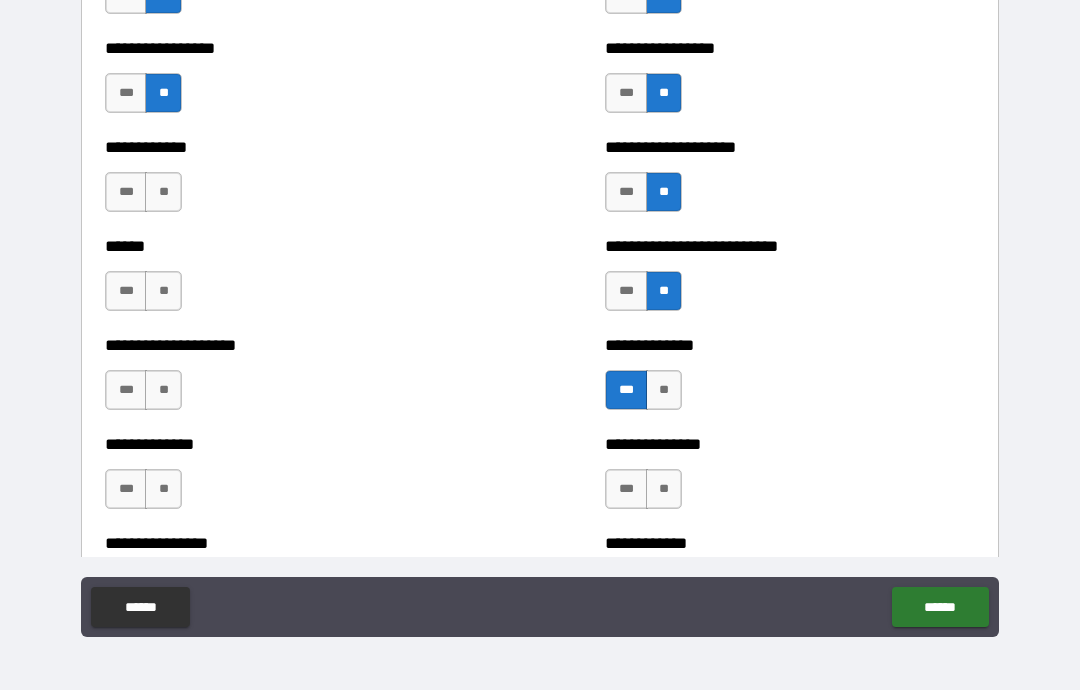 click on "**" at bounding box center (163, 291) 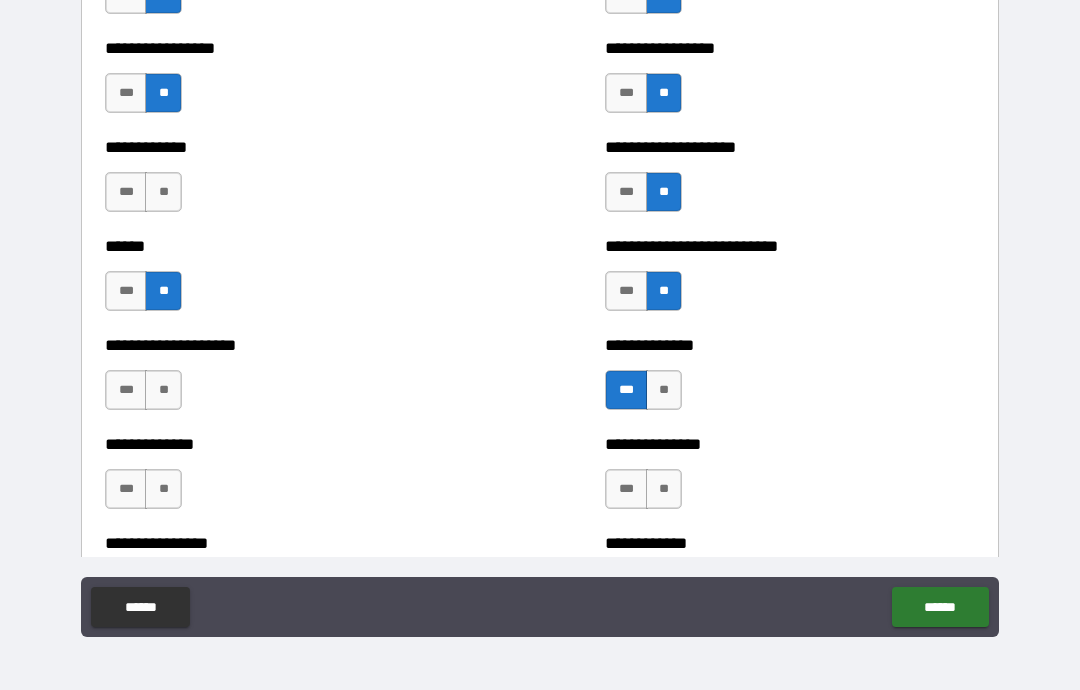 click on "**" at bounding box center [163, 390] 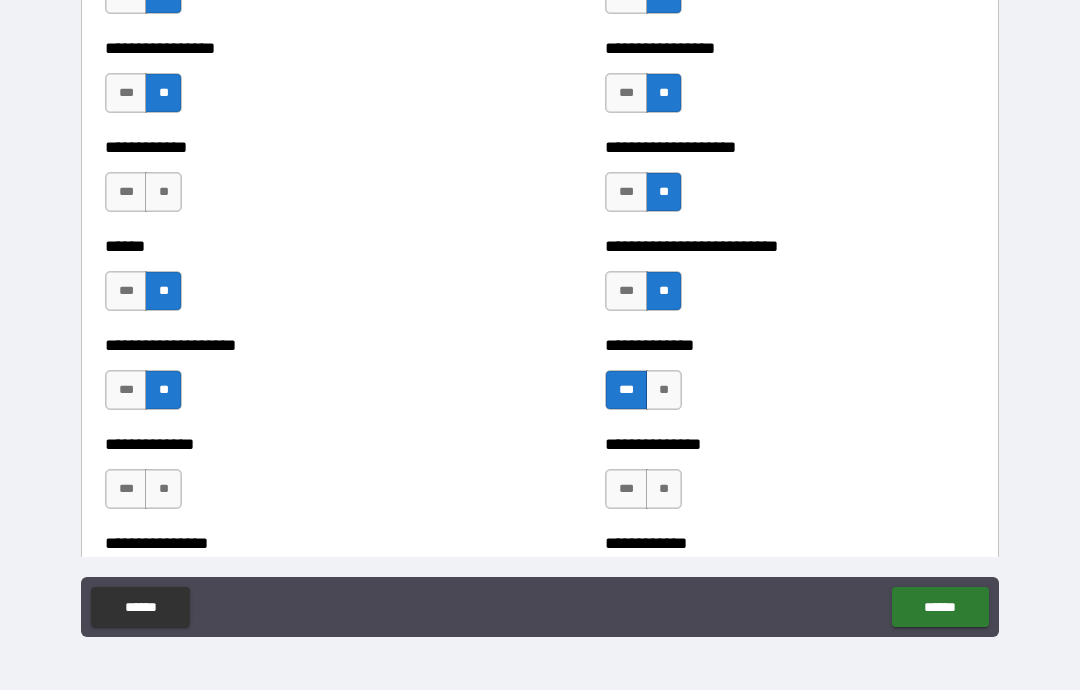 click on "**" at bounding box center (163, 489) 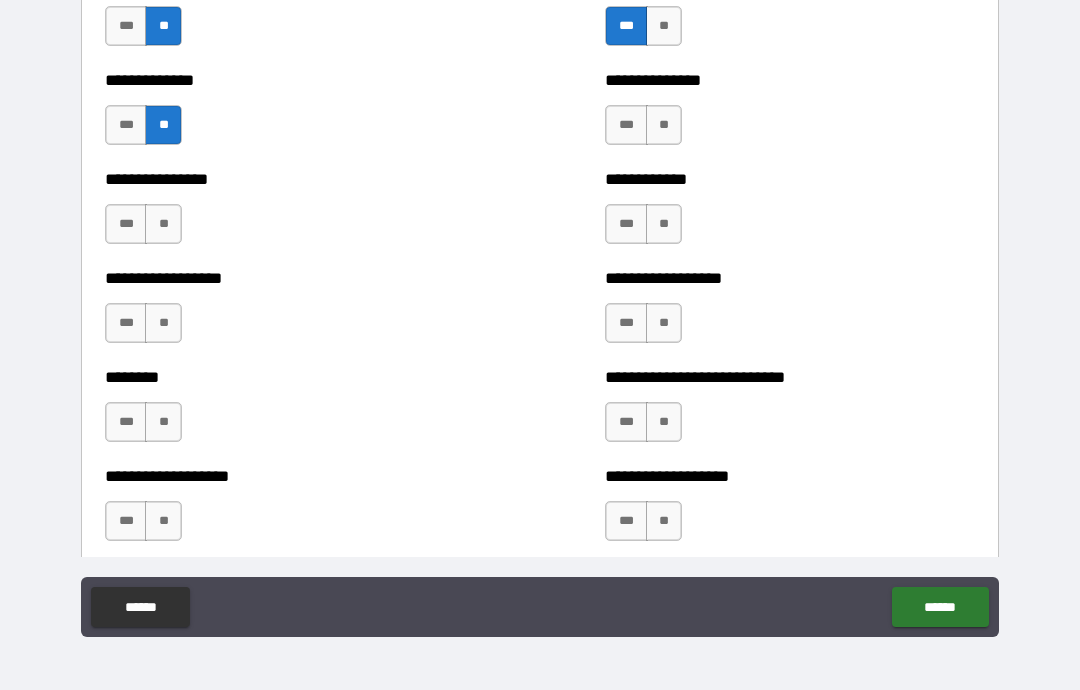 scroll, scrollTop: 4304, scrollLeft: 0, axis: vertical 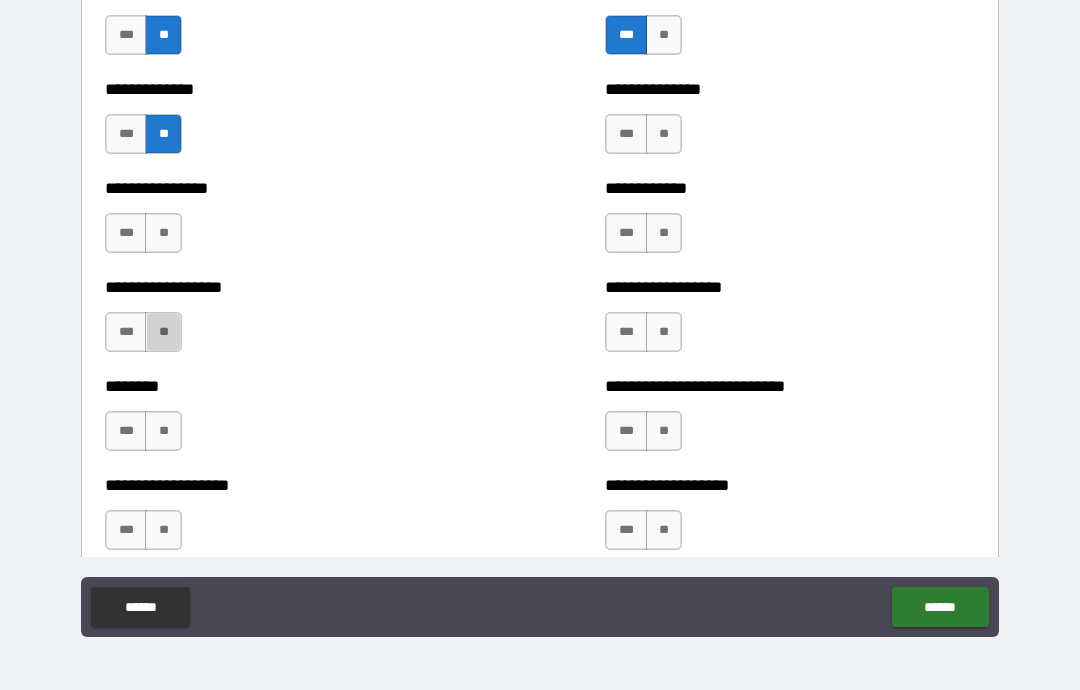 click on "**" at bounding box center [163, 332] 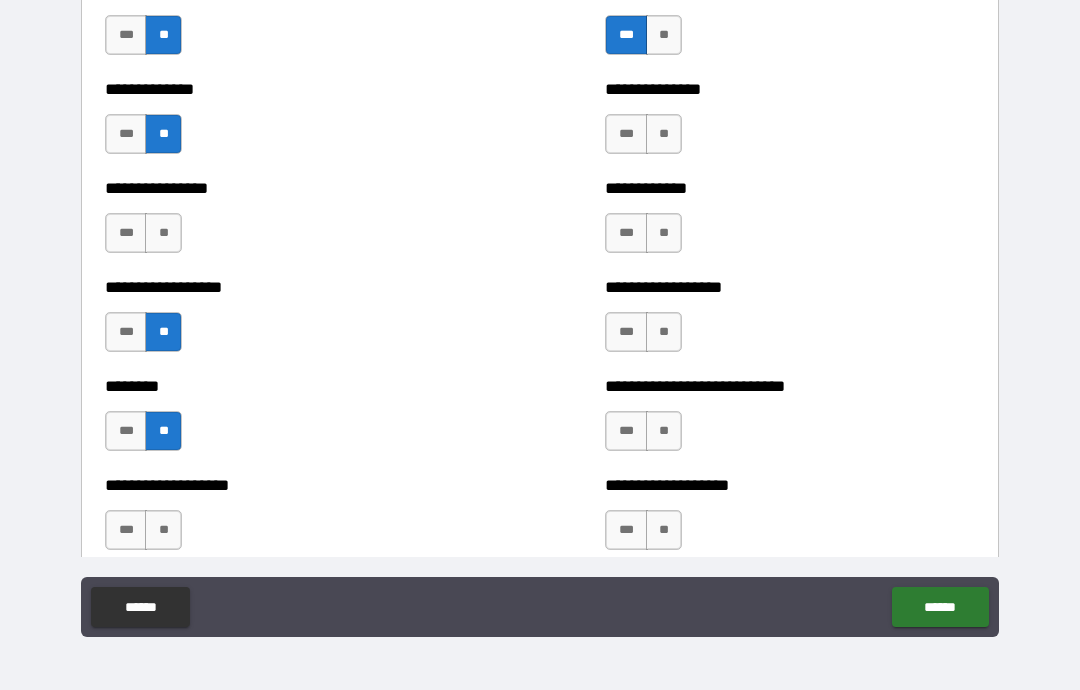 click on "**" at bounding box center [163, 233] 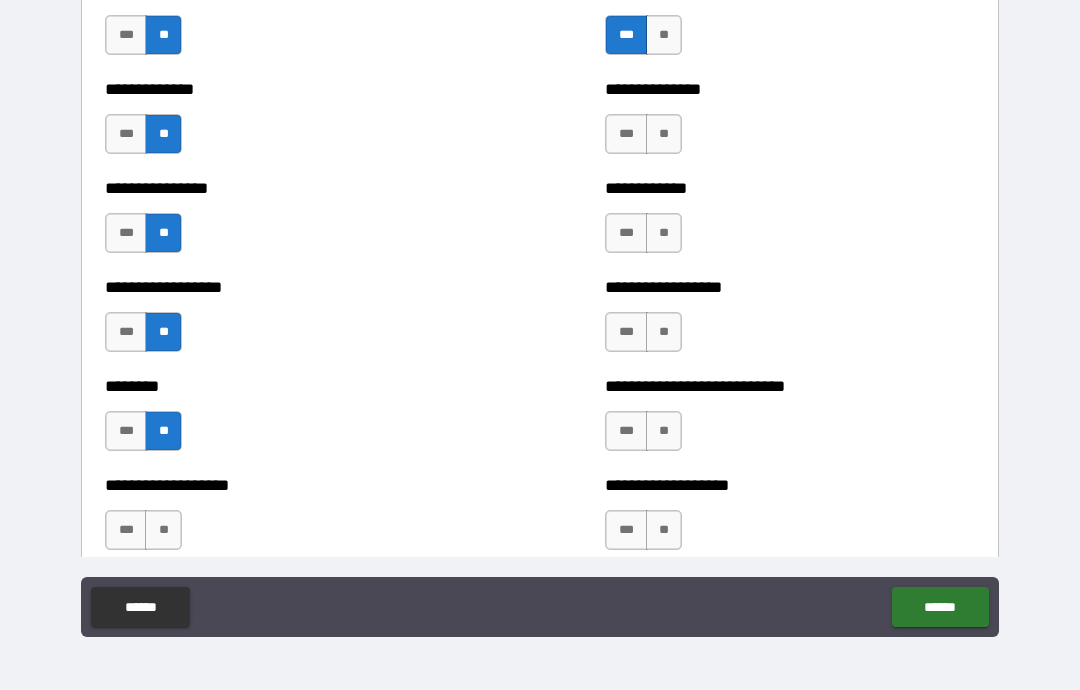 click on "**" at bounding box center (664, 134) 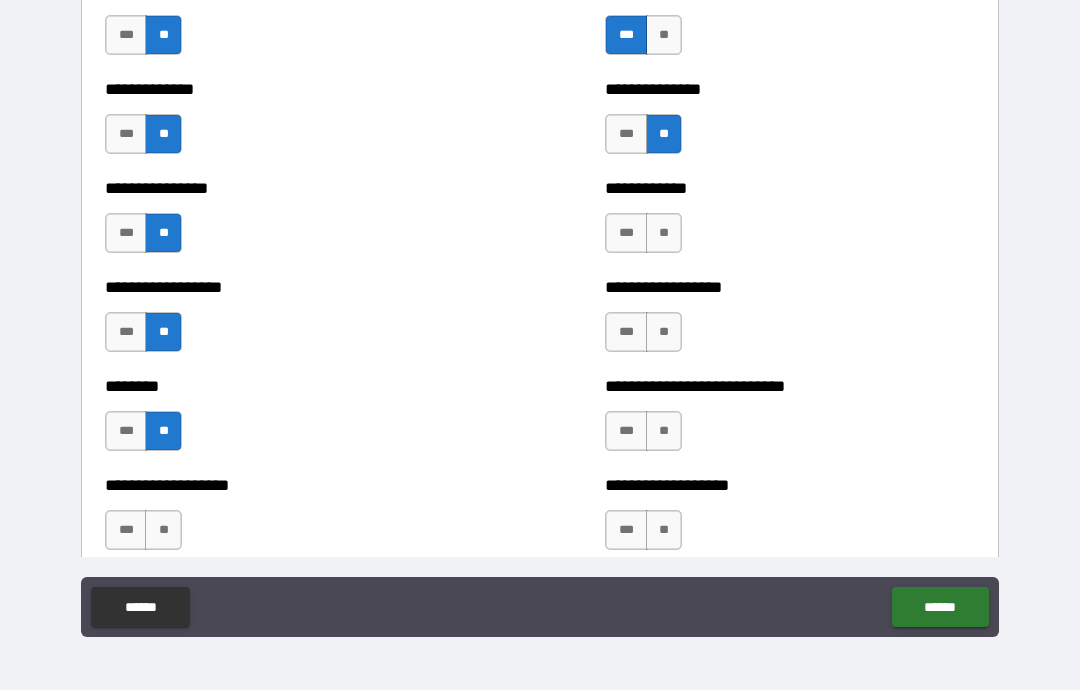 click on "**" at bounding box center (664, 233) 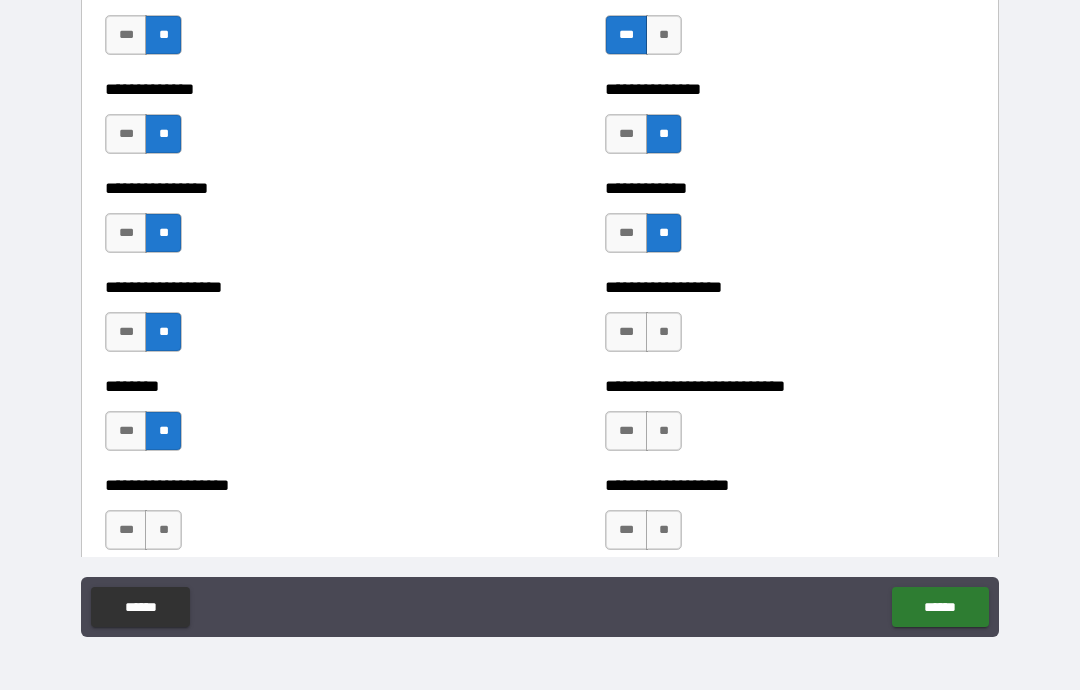 click on "**" at bounding box center [664, 332] 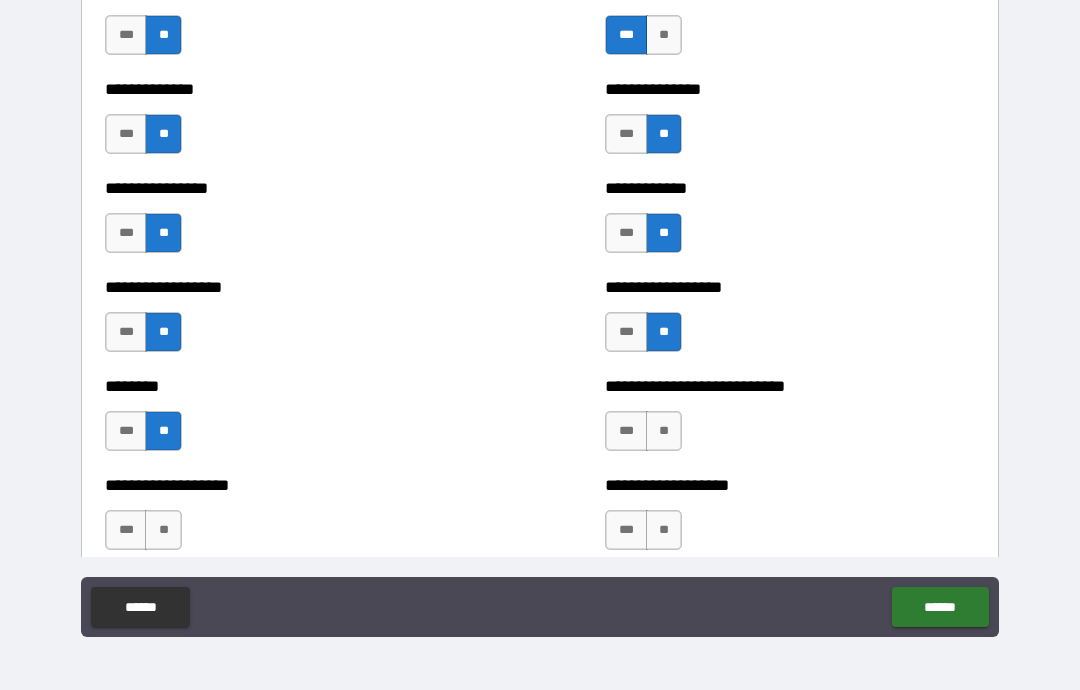 click on "**" at bounding box center [664, 431] 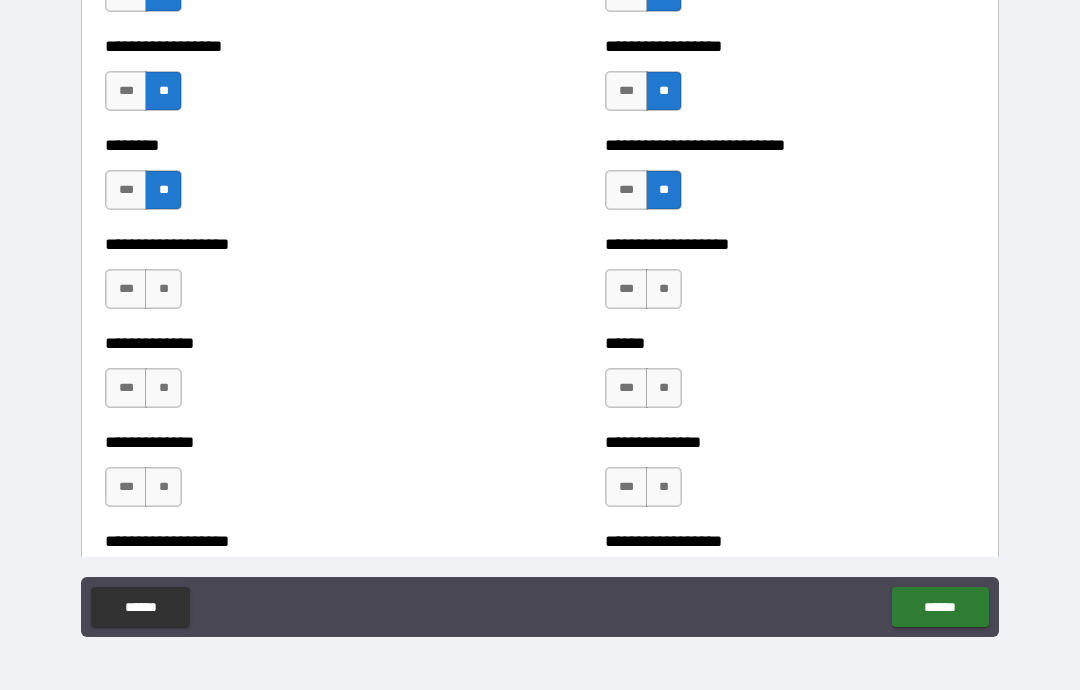 scroll, scrollTop: 4594, scrollLeft: 0, axis: vertical 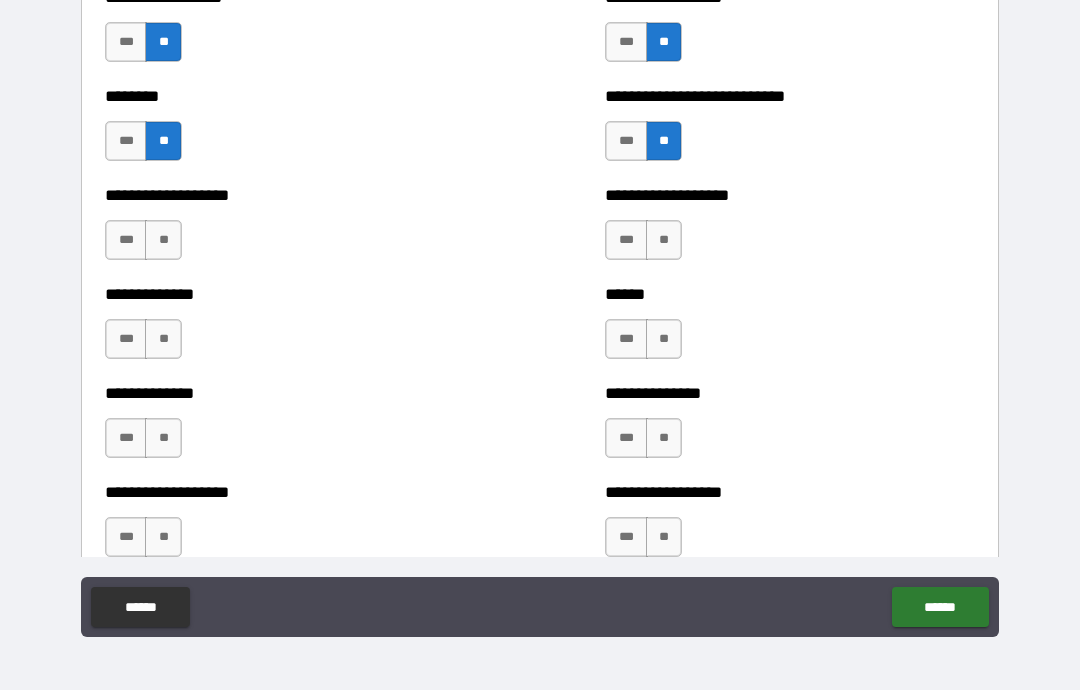 click on "**" at bounding box center (664, 240) 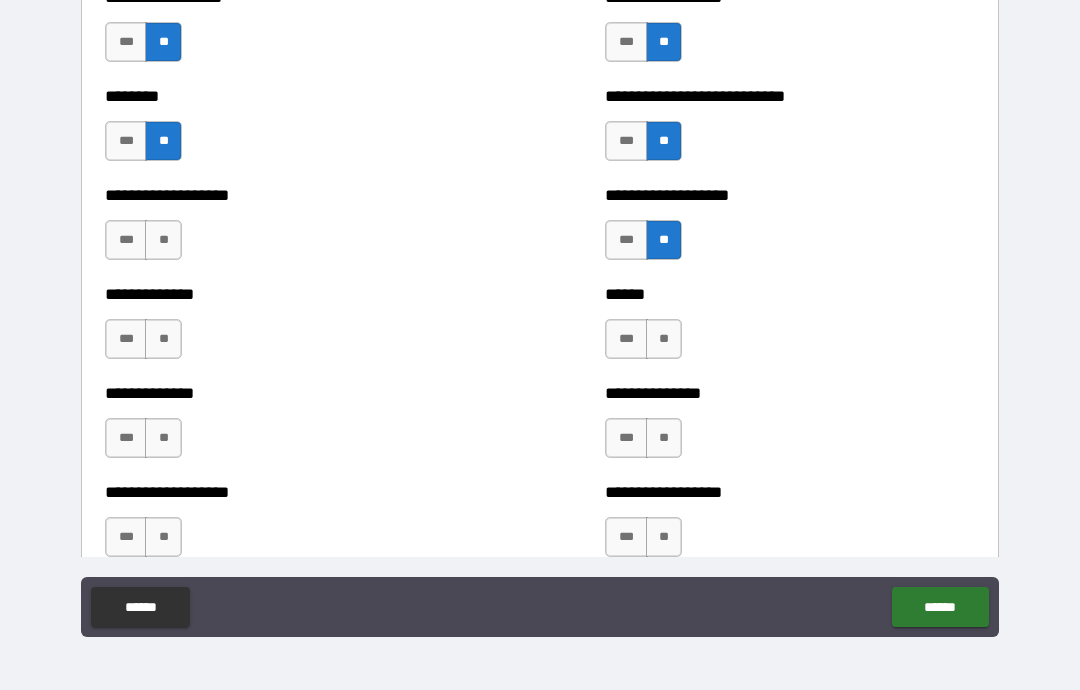 click on "**" at bounding box center (664, 339) 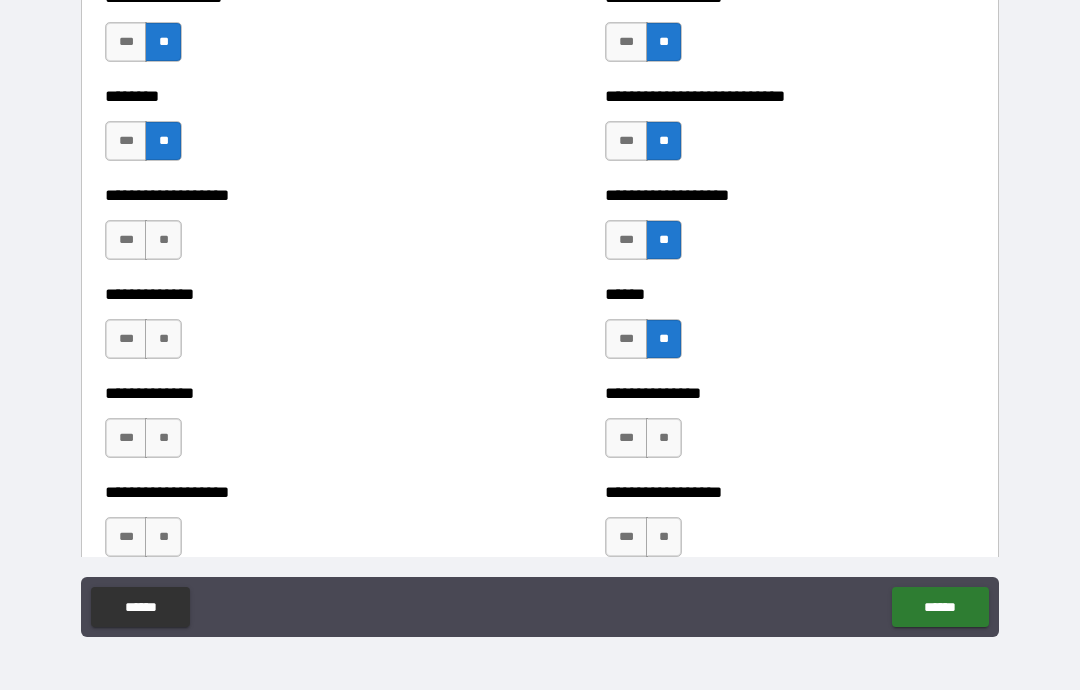 click on "**" at bounding box center (664, 438) 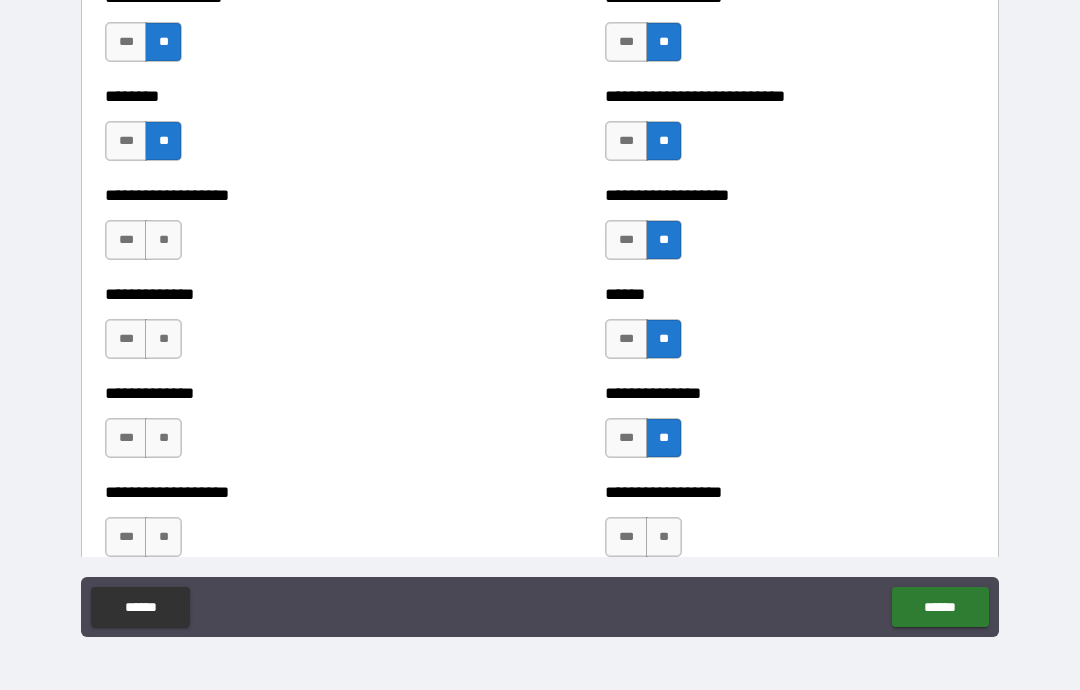 click on "**" at bounding box center [664, 537] 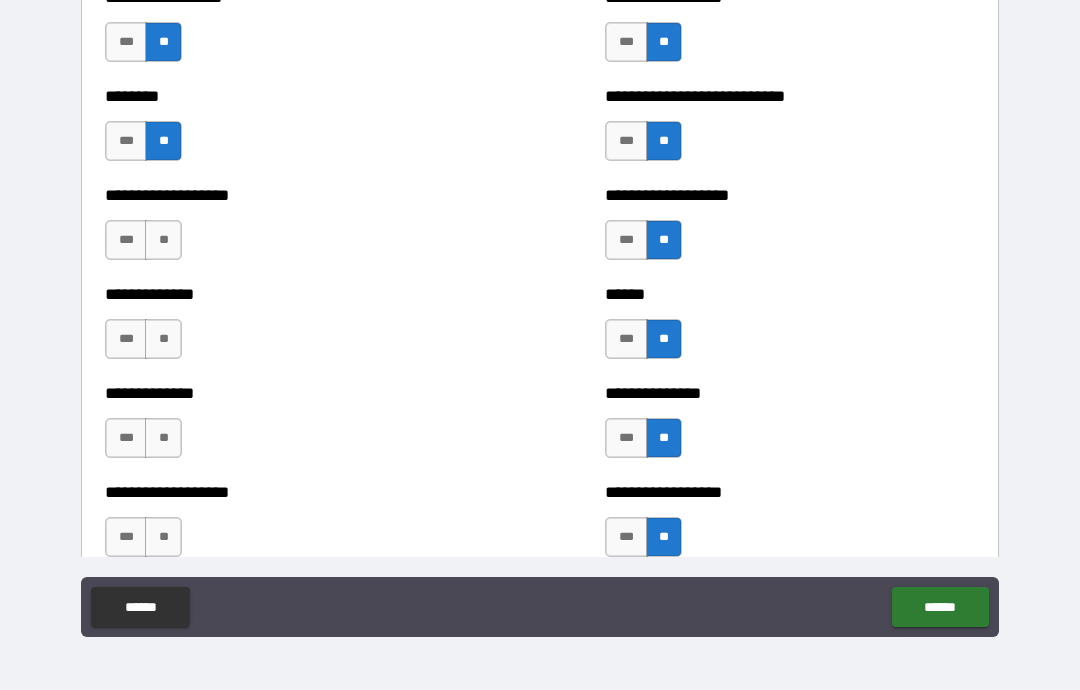 click on "**" at bounding box center [163, 240] 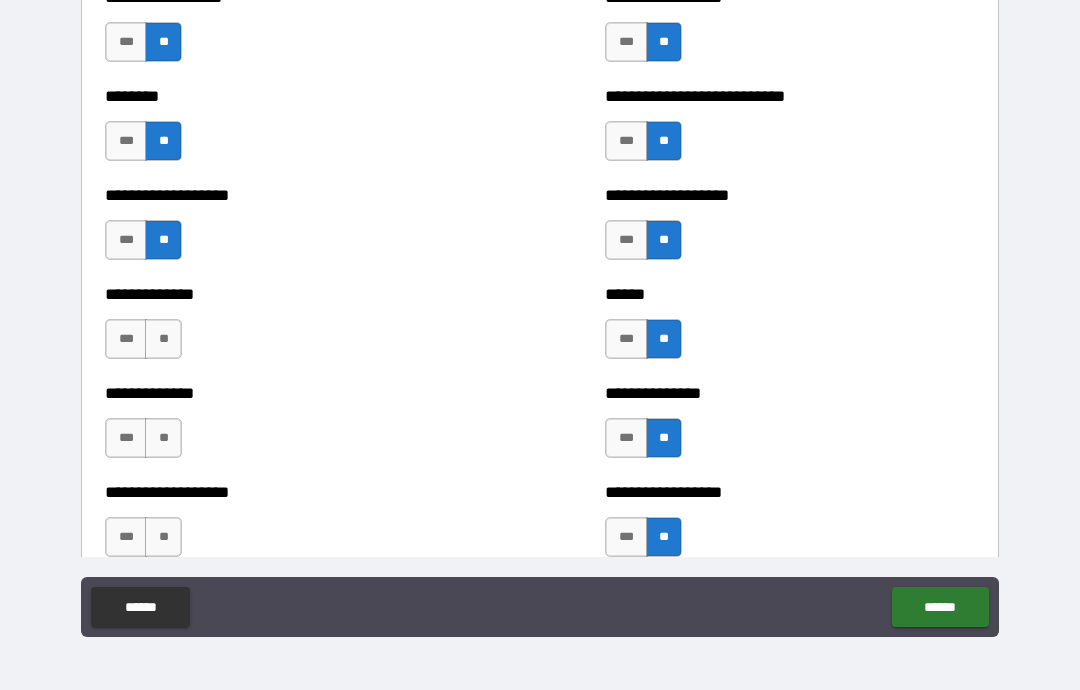 click on "**" at bounding box center (163, 339) 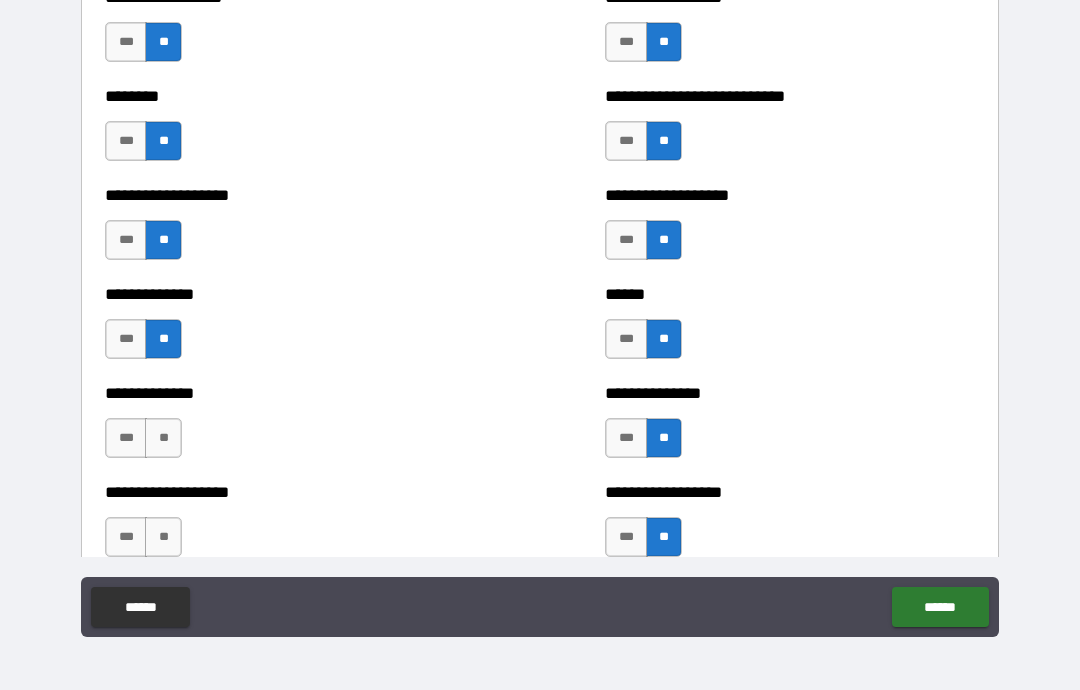 click on "**" at bounding box center [163, 438] 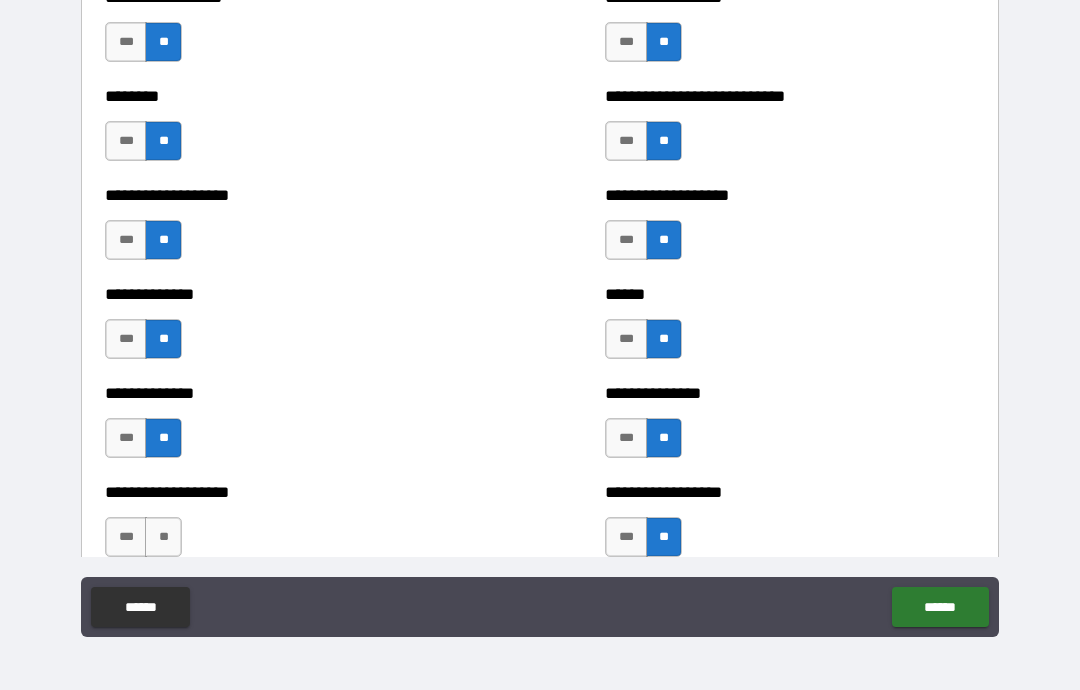click on "**" at bounding box center (163, 537) 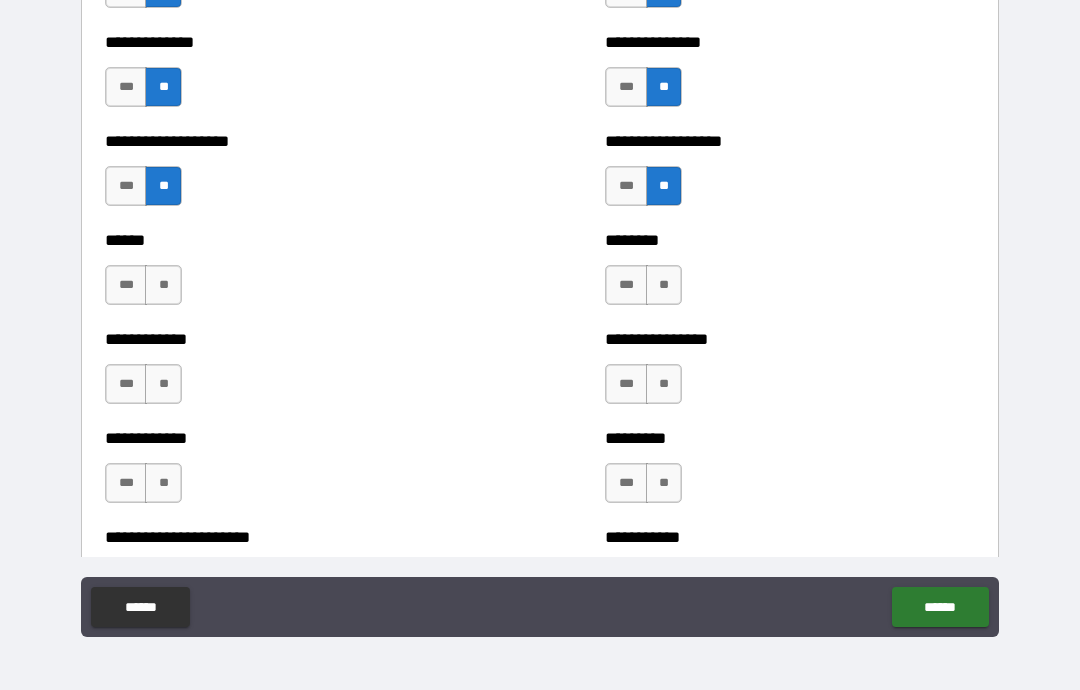 scroll, scrollTop: 4946, scrollLeft: 0, axis: vertical 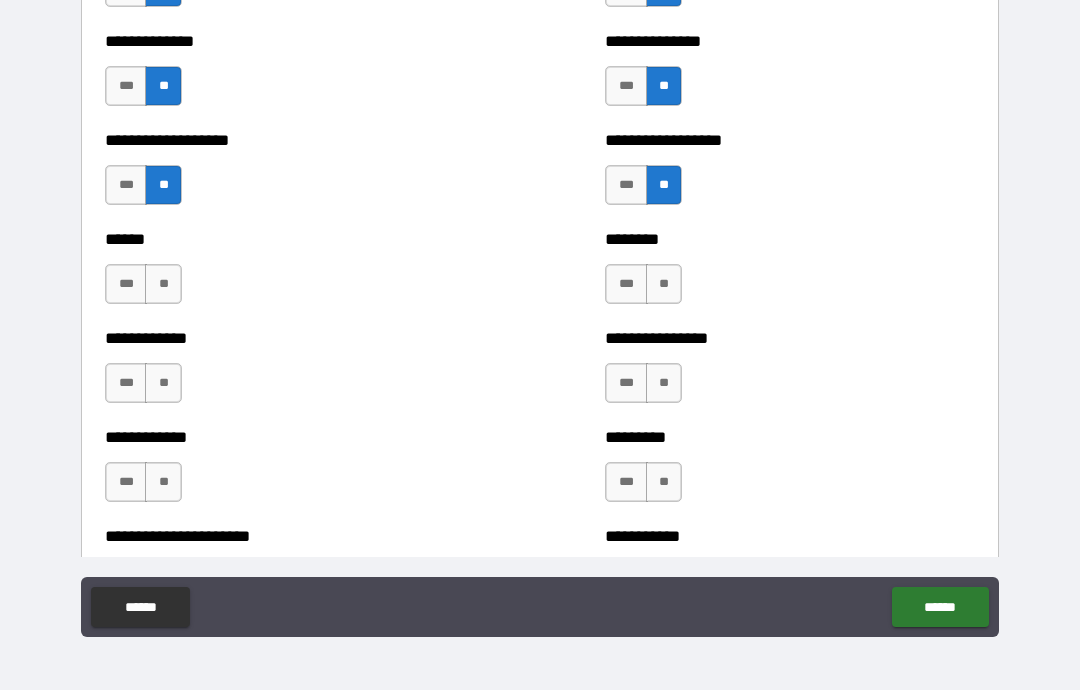 click on "**" at bounding box center (163, 284) 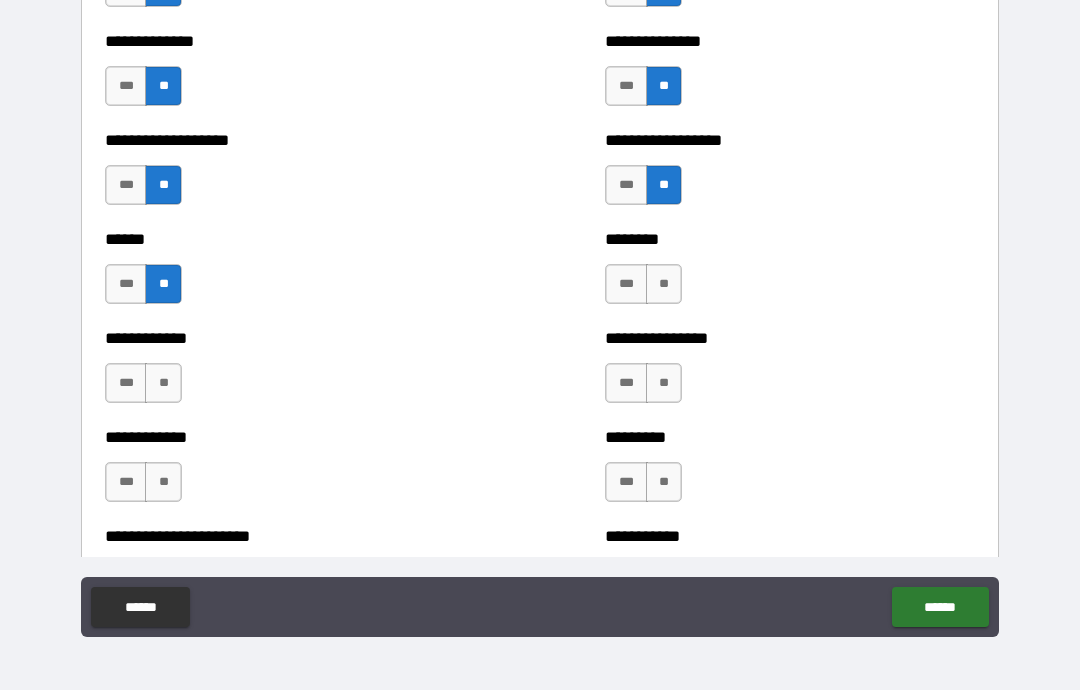 click on "**" at bounding box center (163, 383) 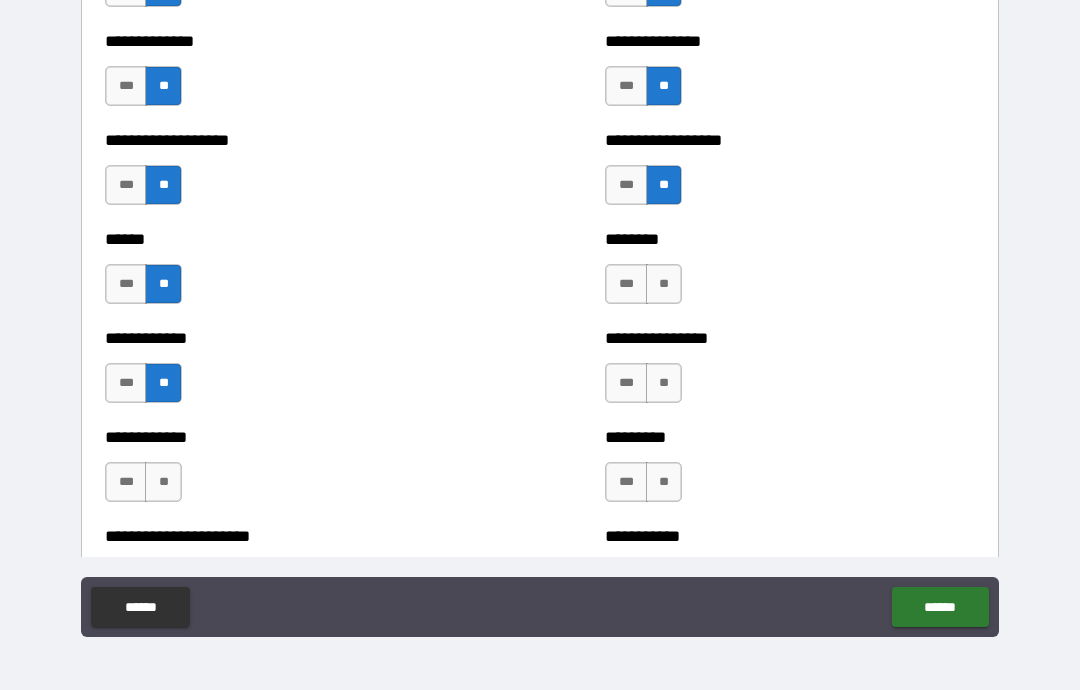 click on "**" at bounding box center (163, 482) 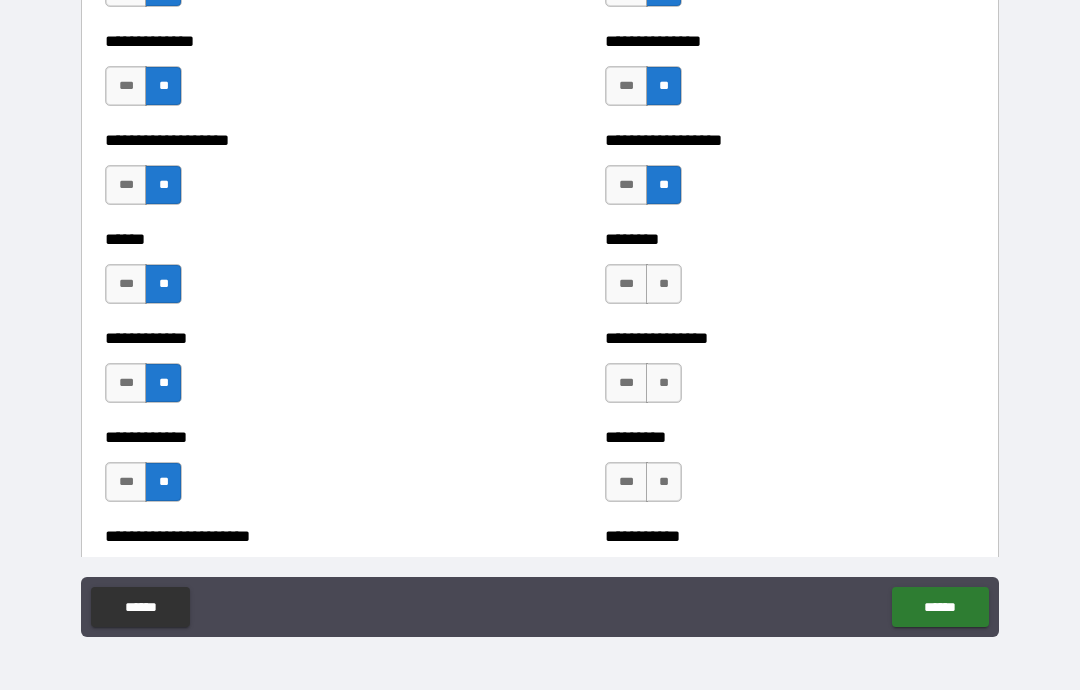 click on "**" at bounding box center (664, 284) 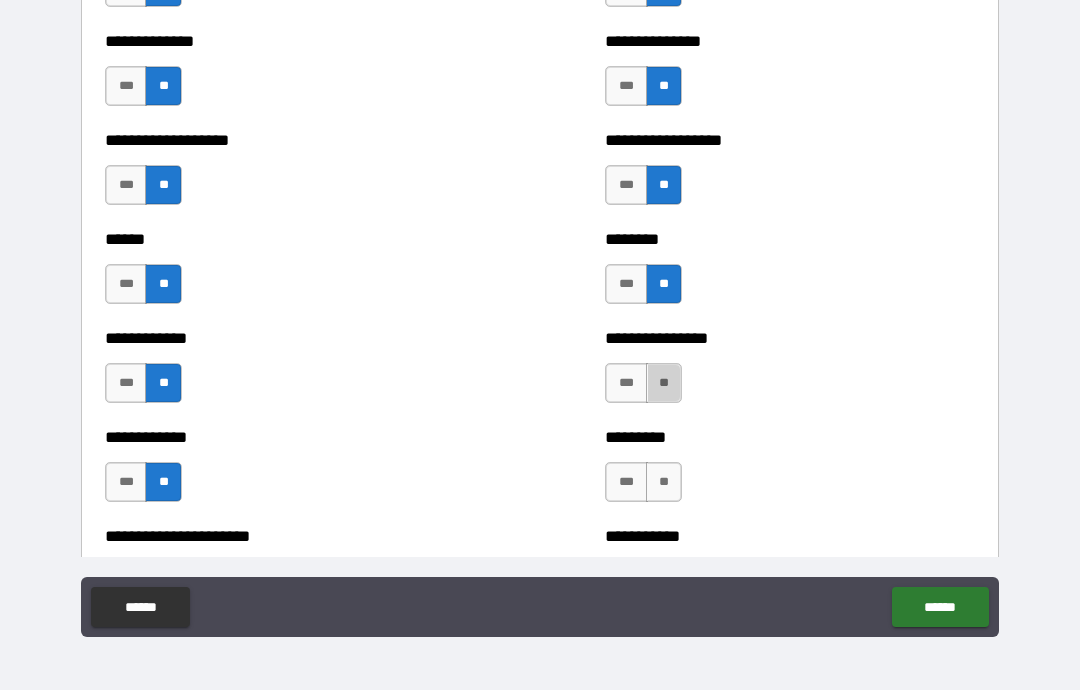 click on "**" at bounding box center [664, 482] 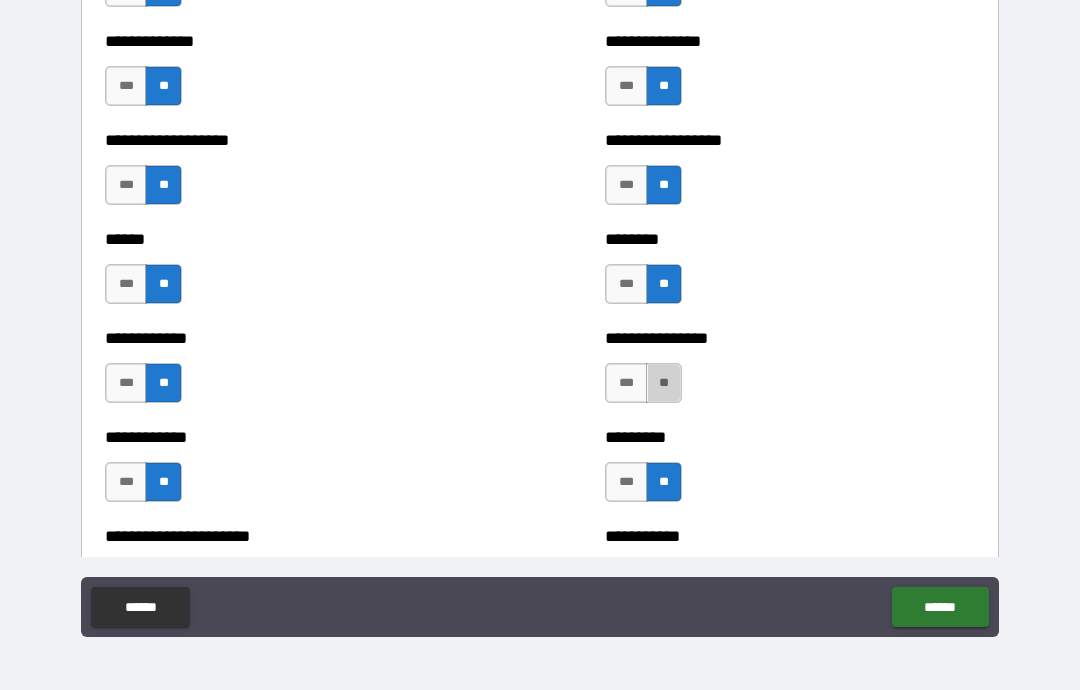 click on "**" at bounding box center (664, 383) 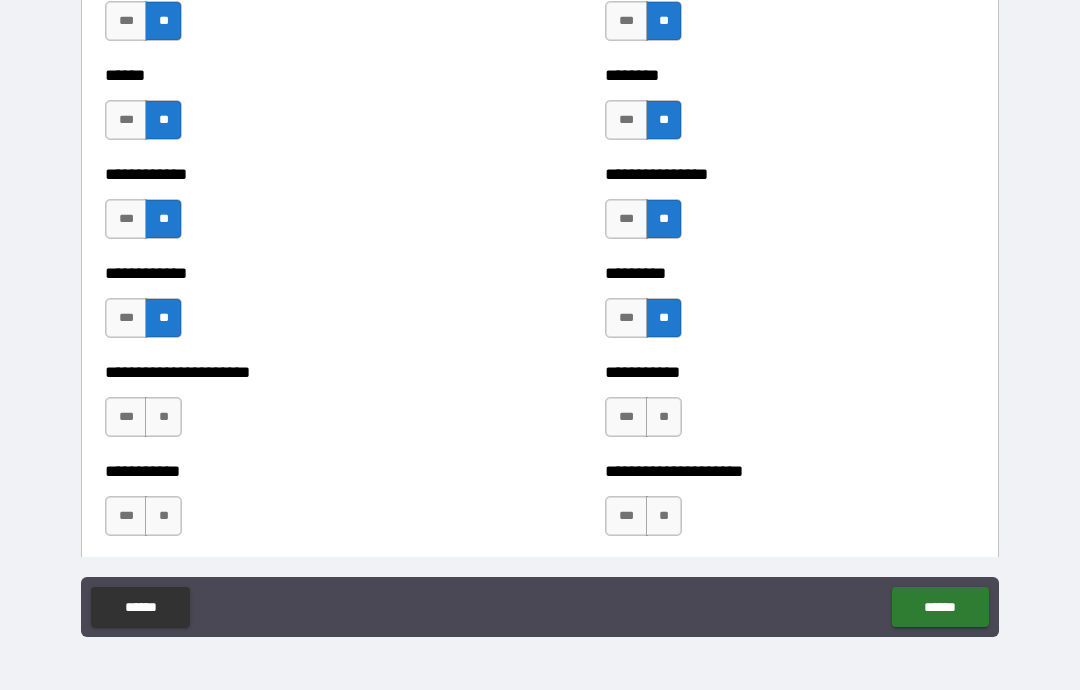 click on "***" at bounding box center [626, 417] 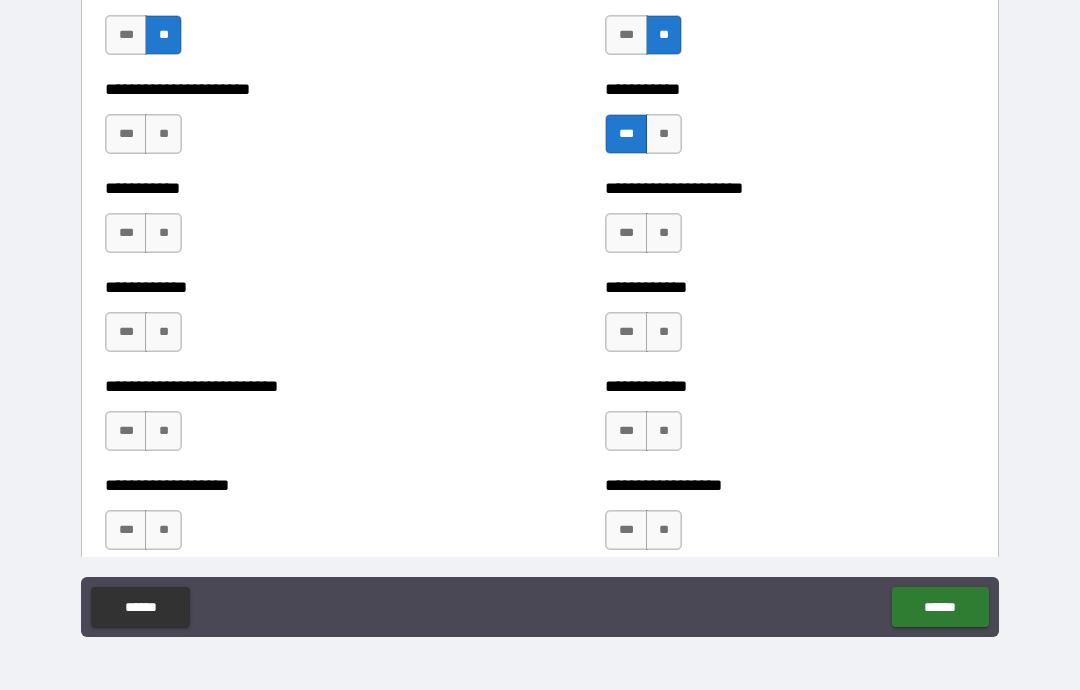 scroll, scrollTop: 5395, scrollLeft: 0, axis: vertical 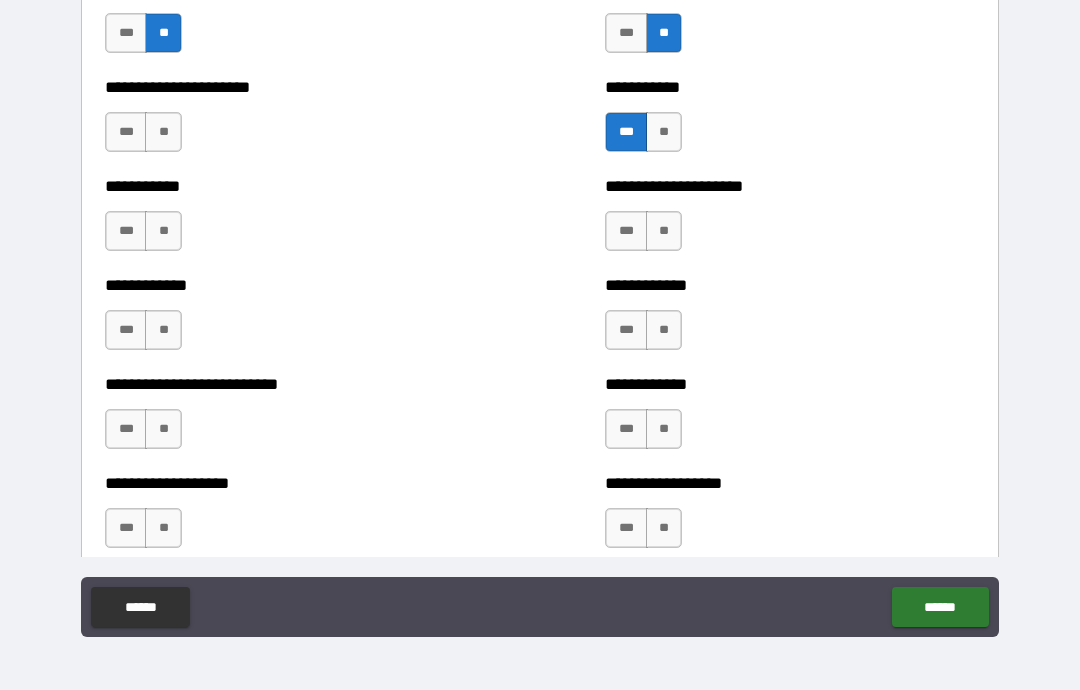 click on "**" at bounding box center [664, 231] 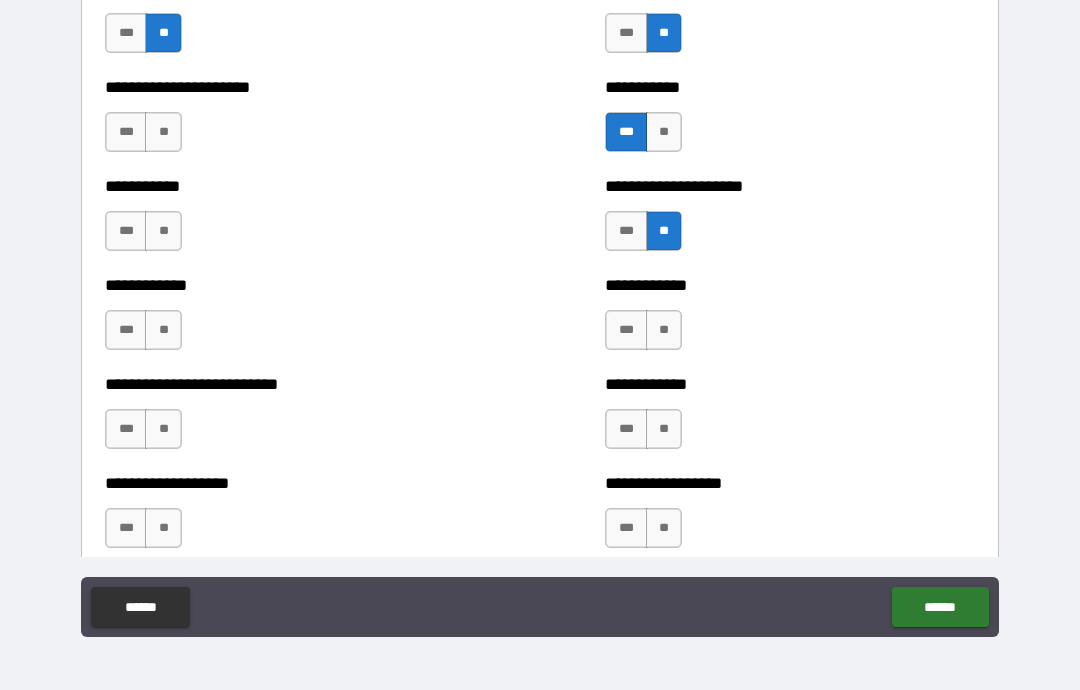 click on "**" at bounding box center (664, 330) 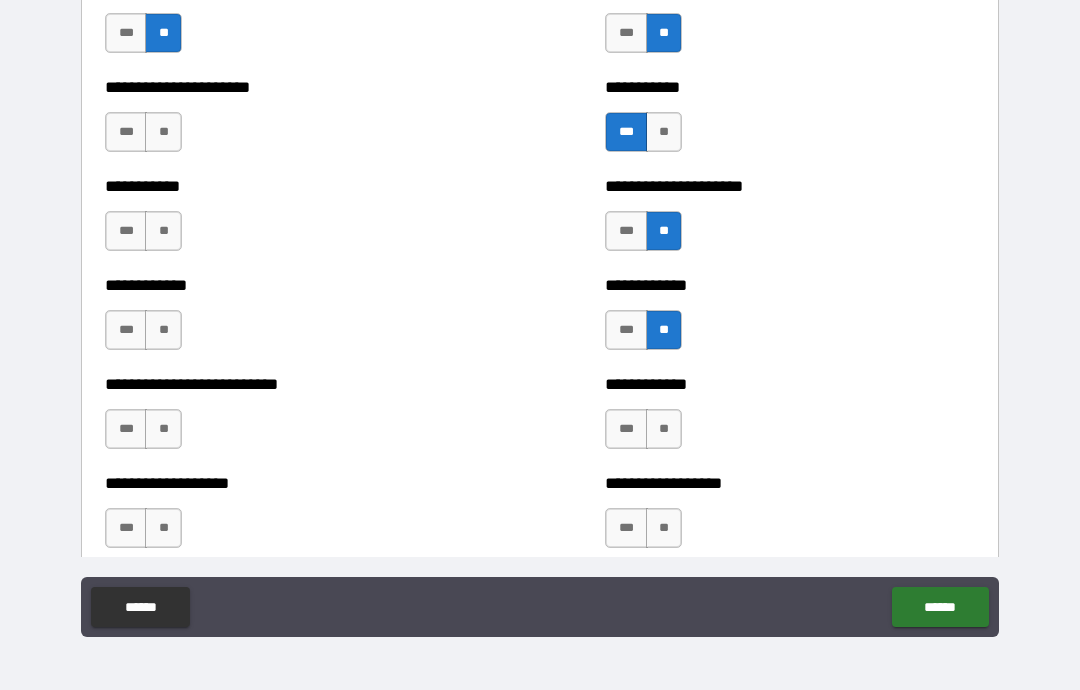click on "**" at bounding box center [664, 429] 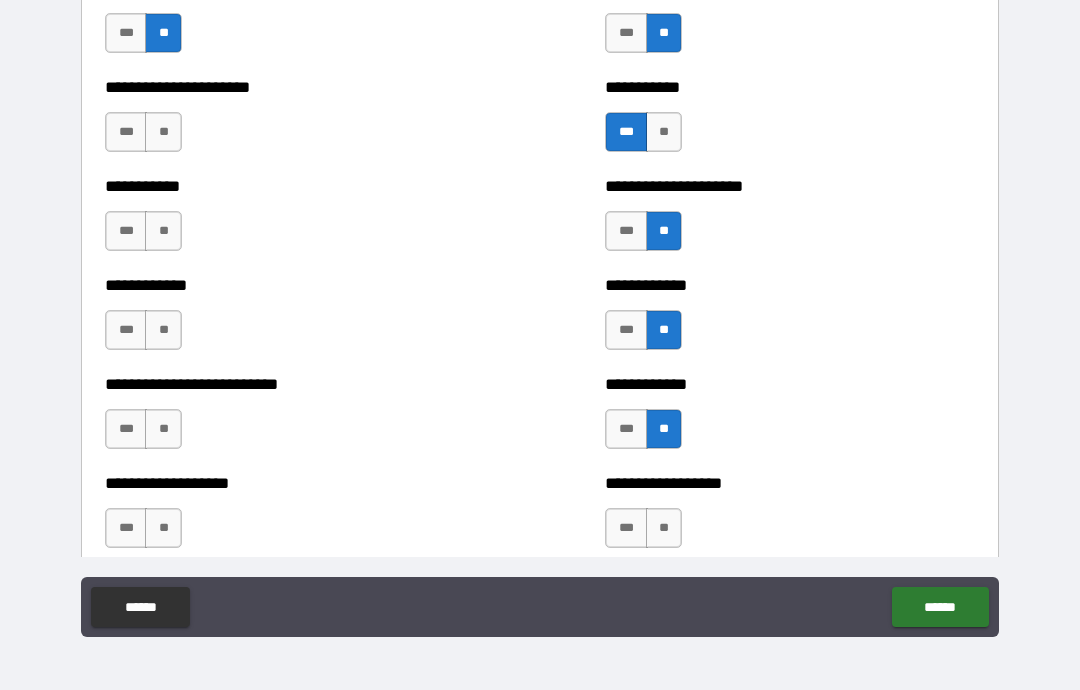 click on "**" at bounding box center (664, 528) 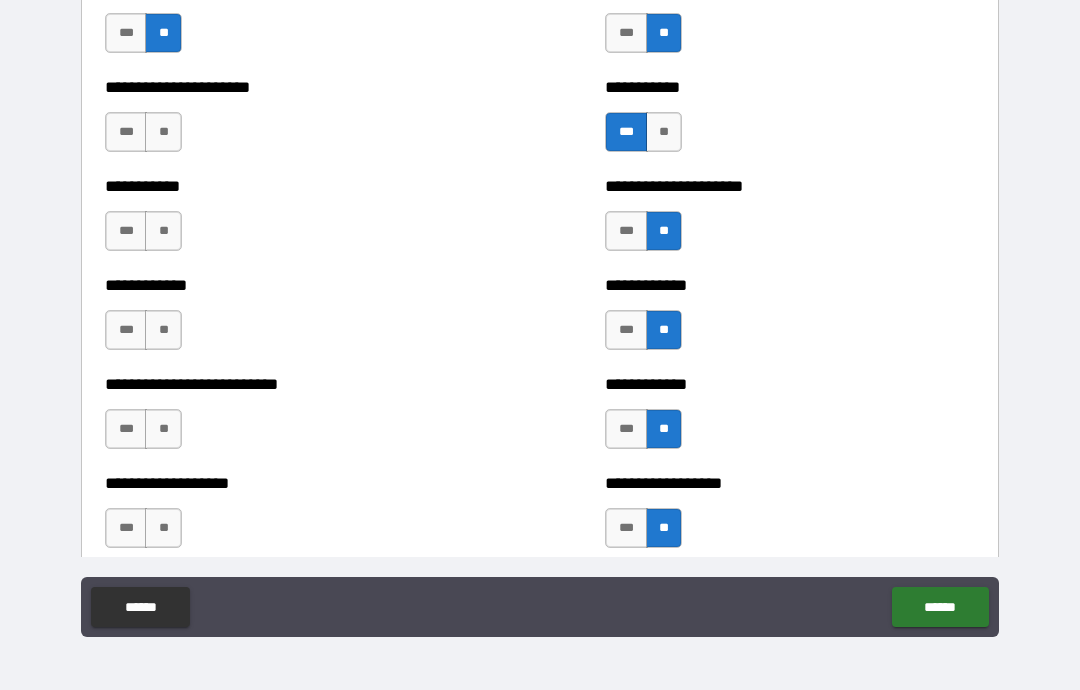 click on "**" at bounding box center (163, 132) 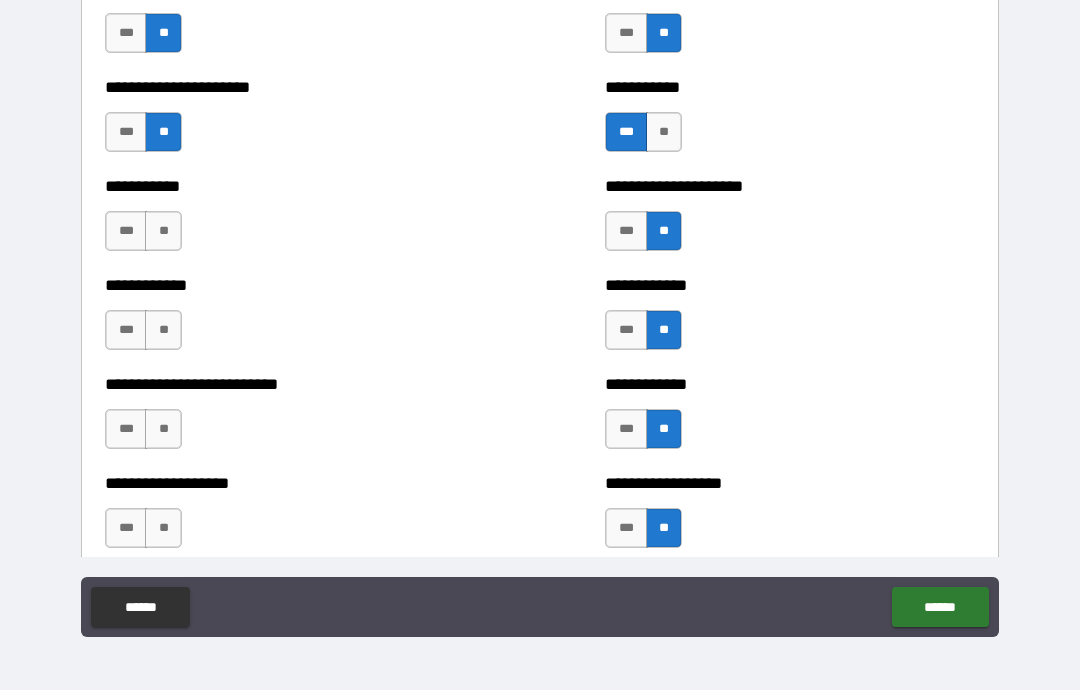 click on "**" at bounding box center [163, 231] 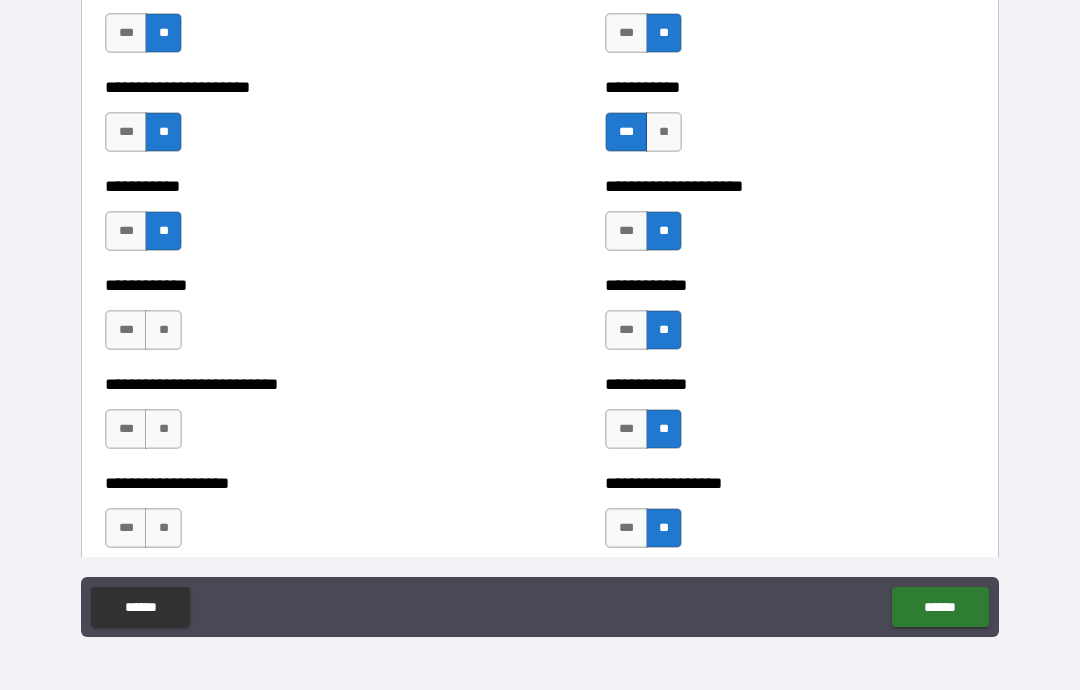 click on "**" at bounding box center [163, 429] 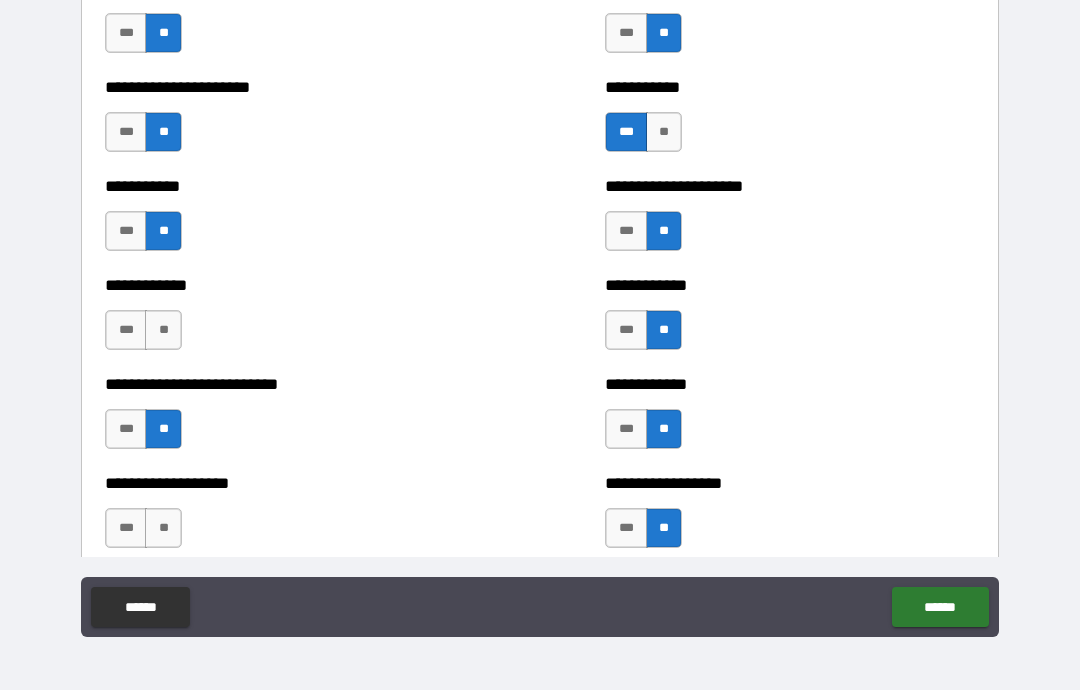 click on "**" at bounding box center [163, 528] 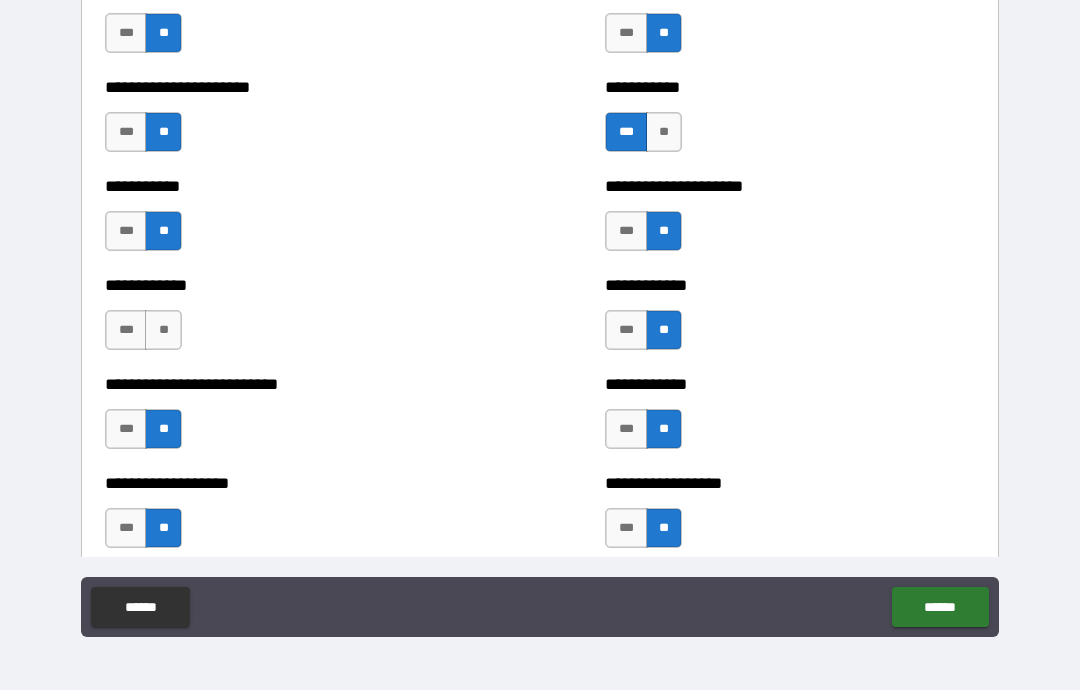 click on "**" at bounding box center [163, 330] 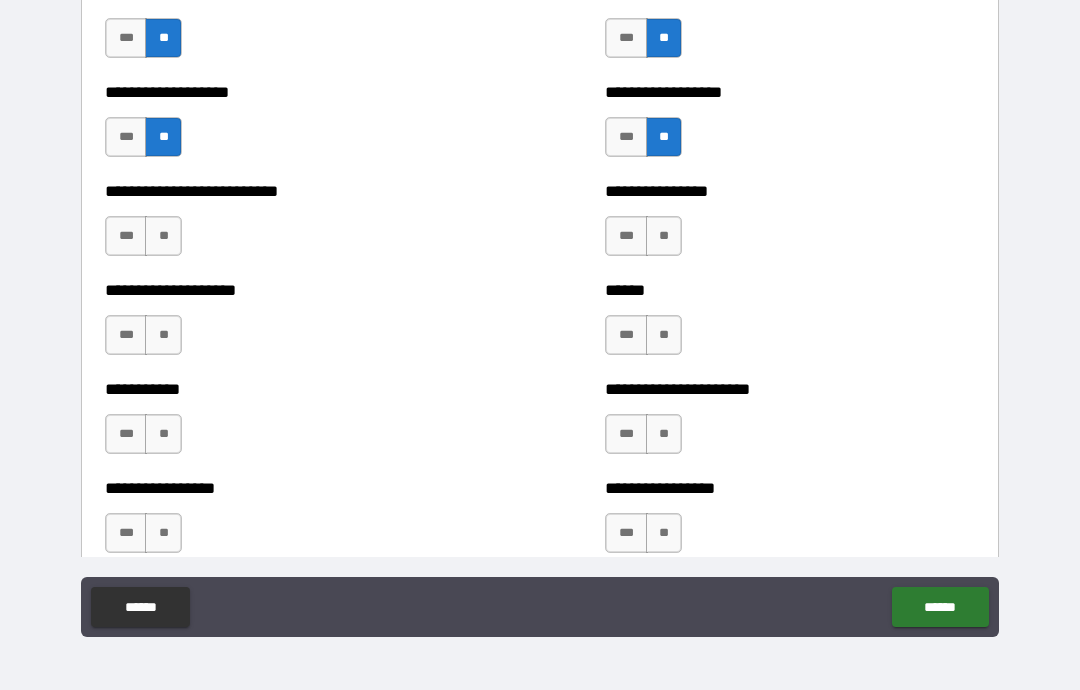 scroll, scrollTop: 5784, scrollLeft: 0, axis: vertical 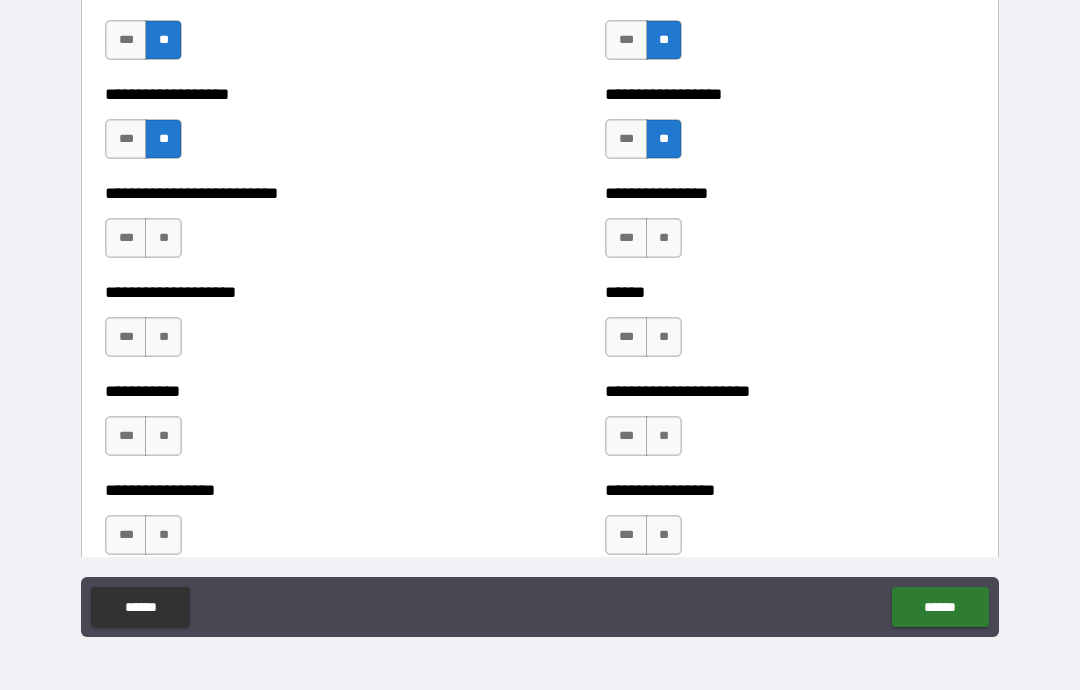 click on "**" at bounding box center (163, 238) 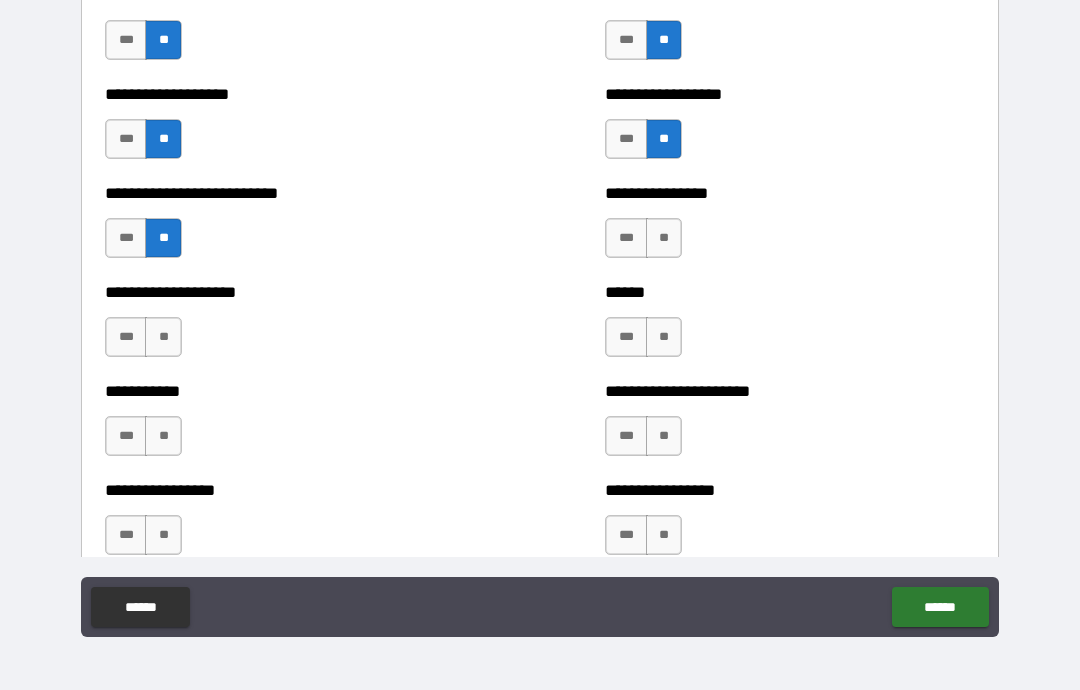 click on "**" at bounding box center (163, 535) 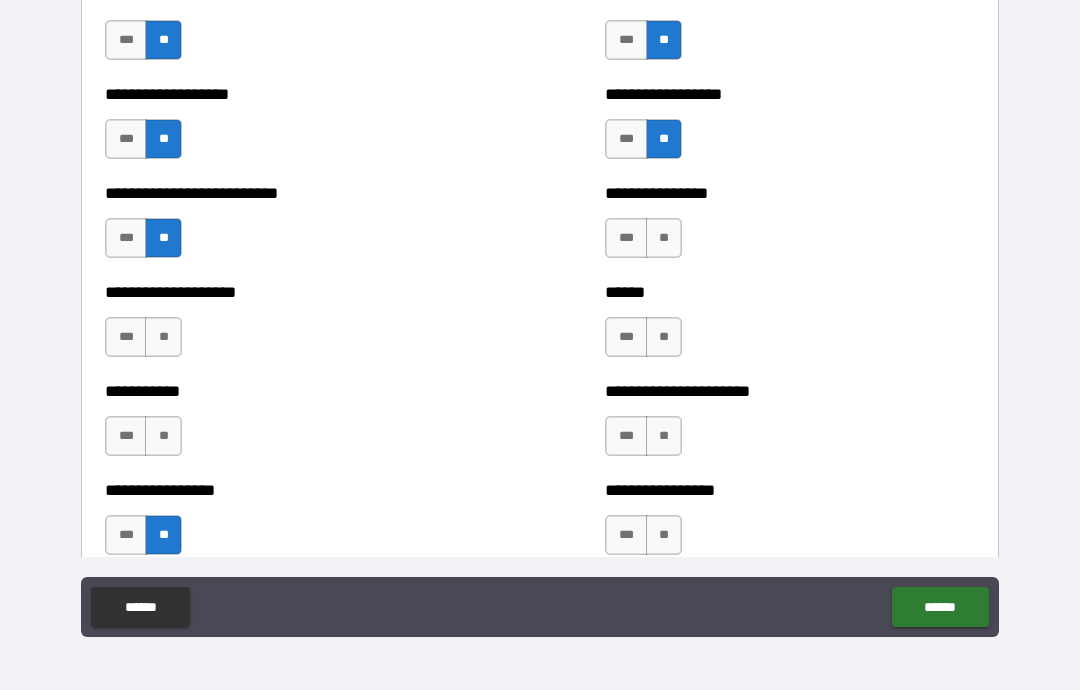 click on "**" at bounding box center (163, 337) 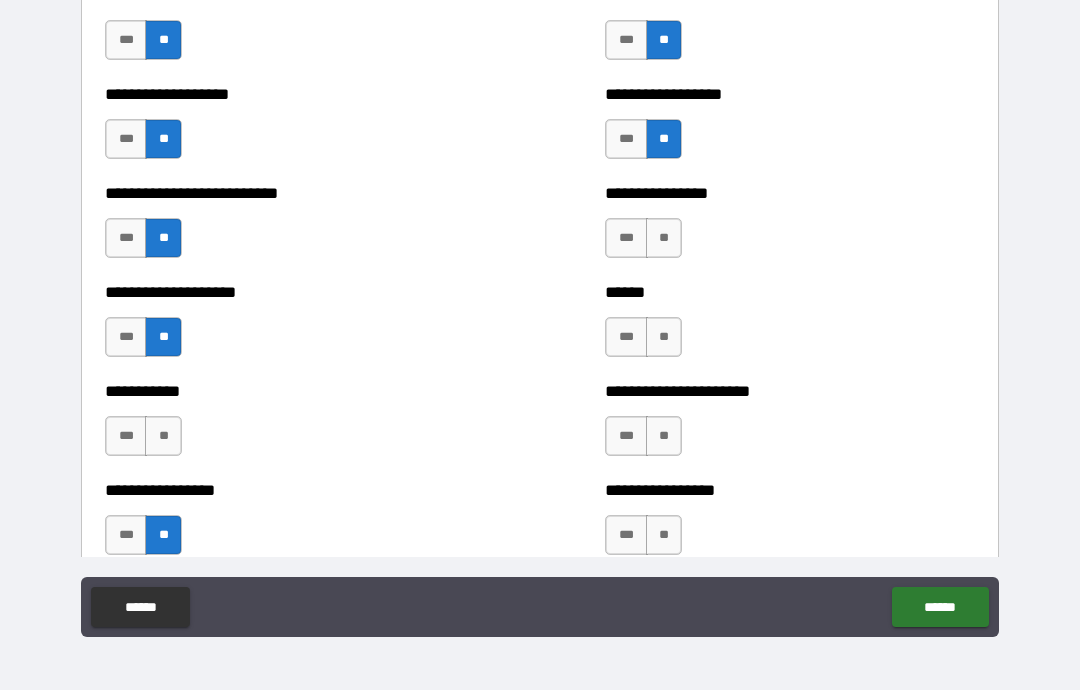 click on "**" at bounding box center (163, 436) 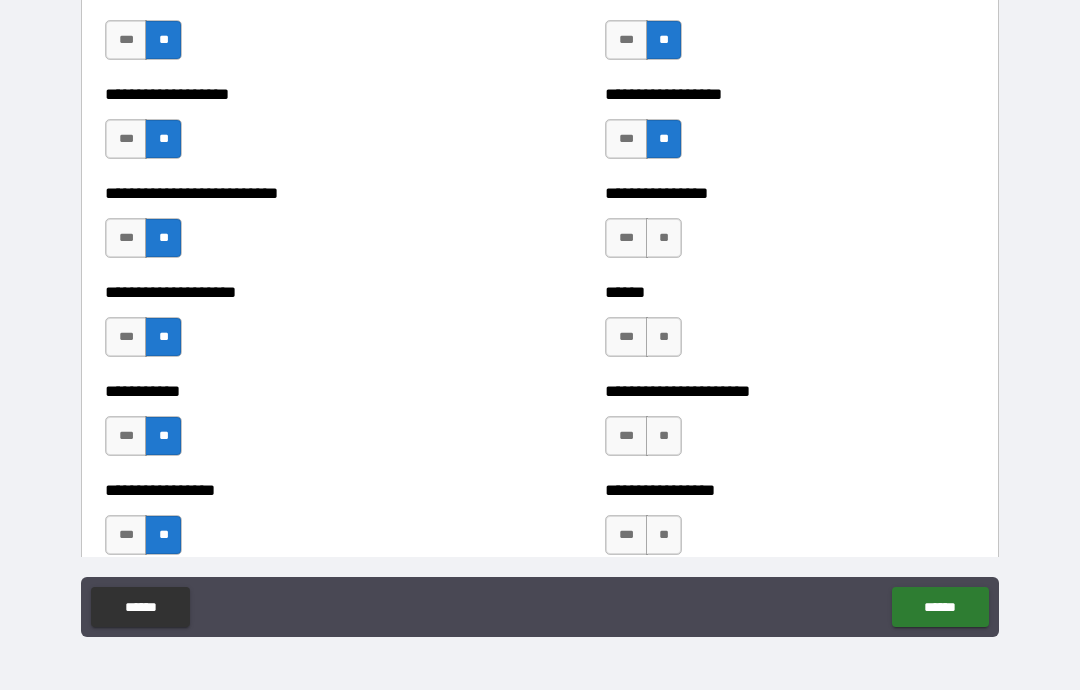 click on "**" at bounding box center (664, 238) 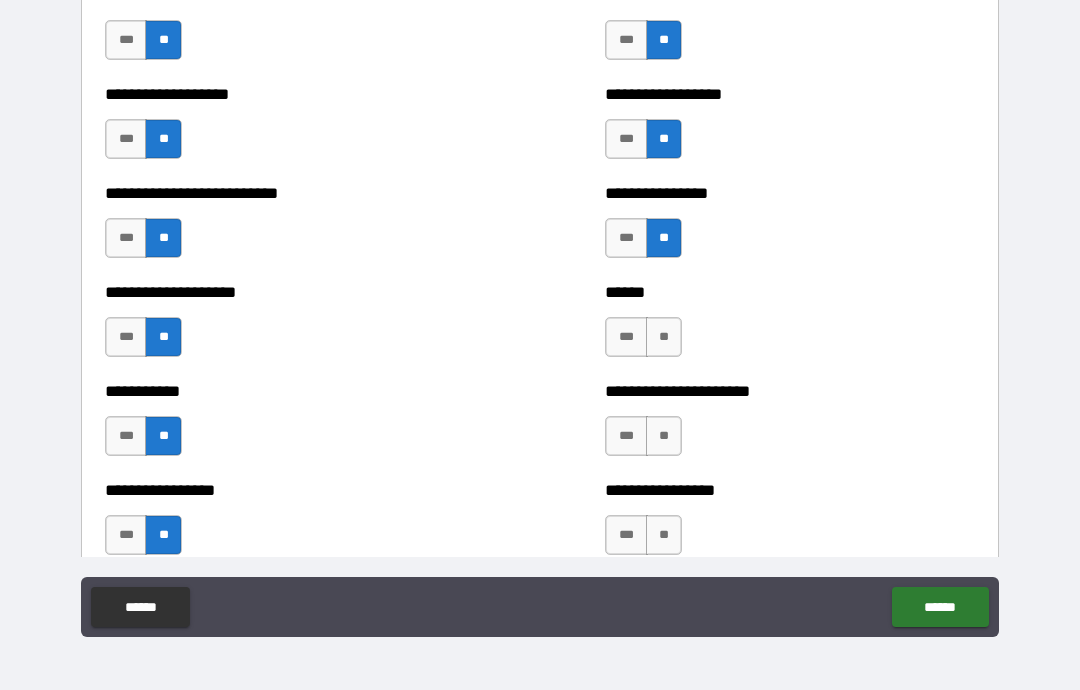 click on "**" at bounding box center [664, 337] 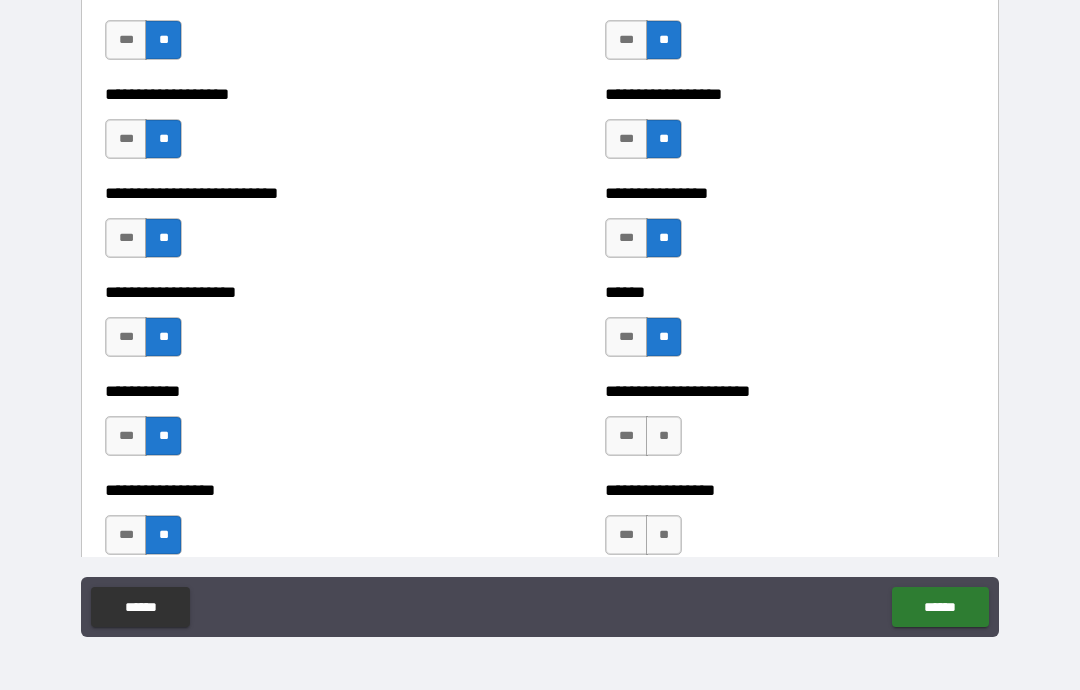 click on "**" at bounding box center [664, 436] 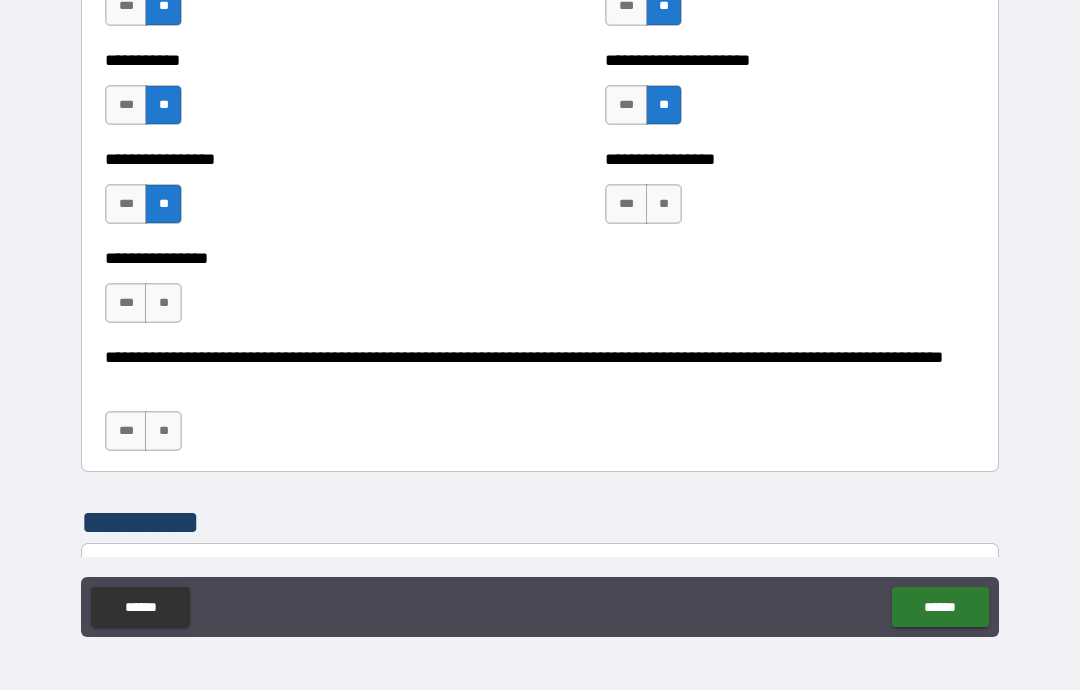 scroll, scrollTop: 6116, scrollLeft: 0, axis: vertical 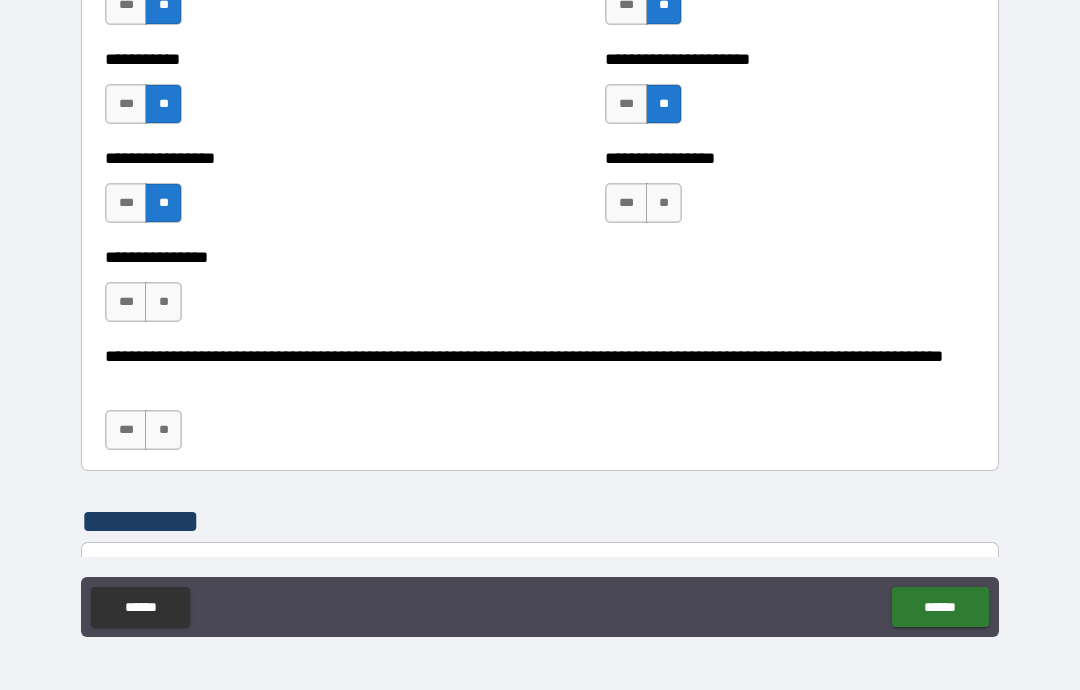 click on "**" at bounding box center (664, 203) 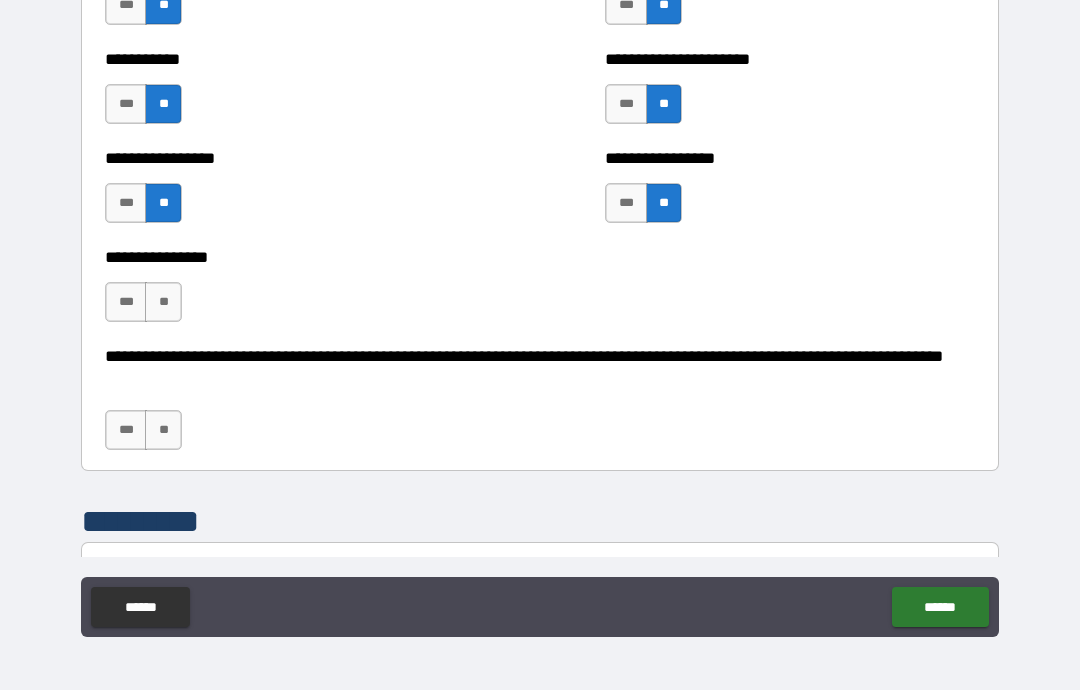 click on "**" at bounding box center [163, 302] 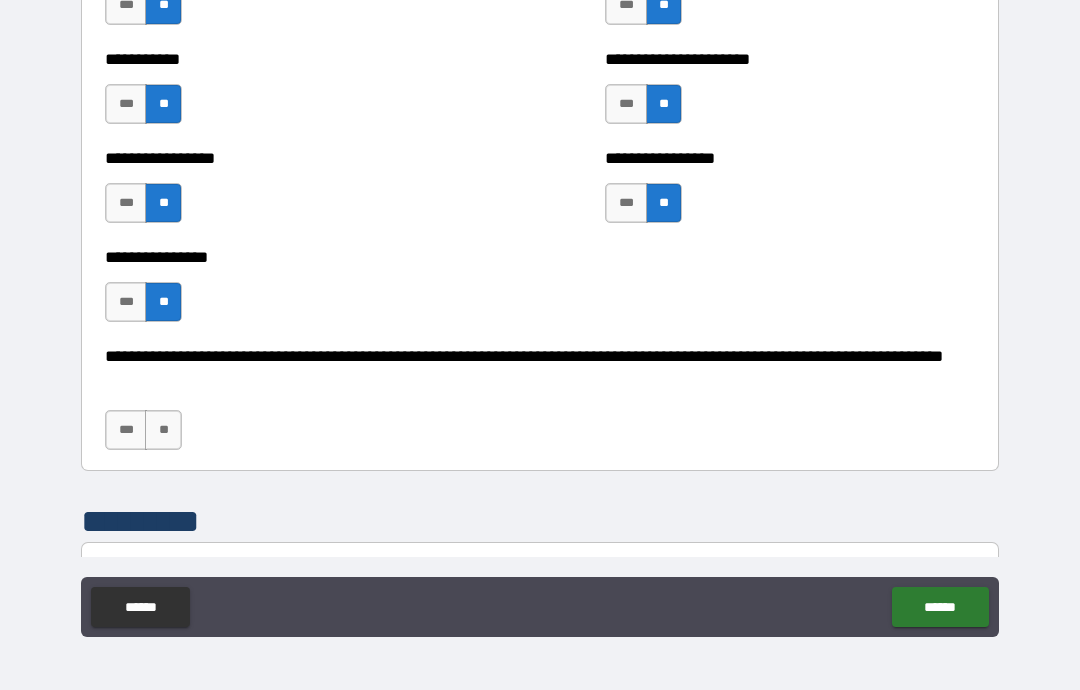 click on "**" at bounding box center (163, 430) 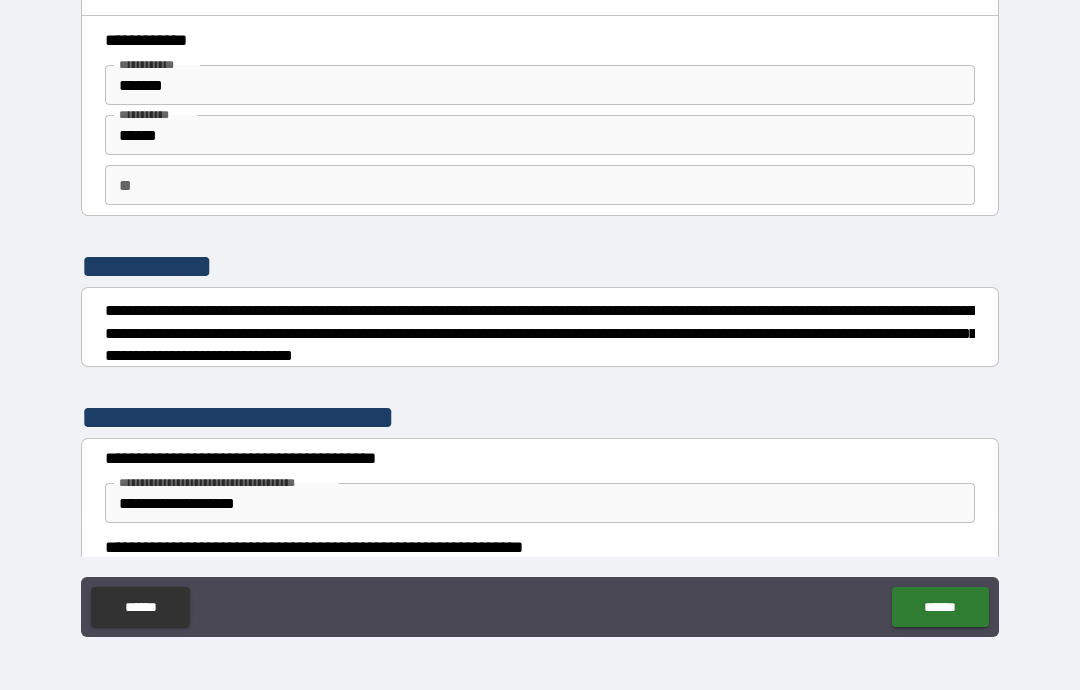 scroll, scrollTop: 0, scrollLeft: 0, axis: both 